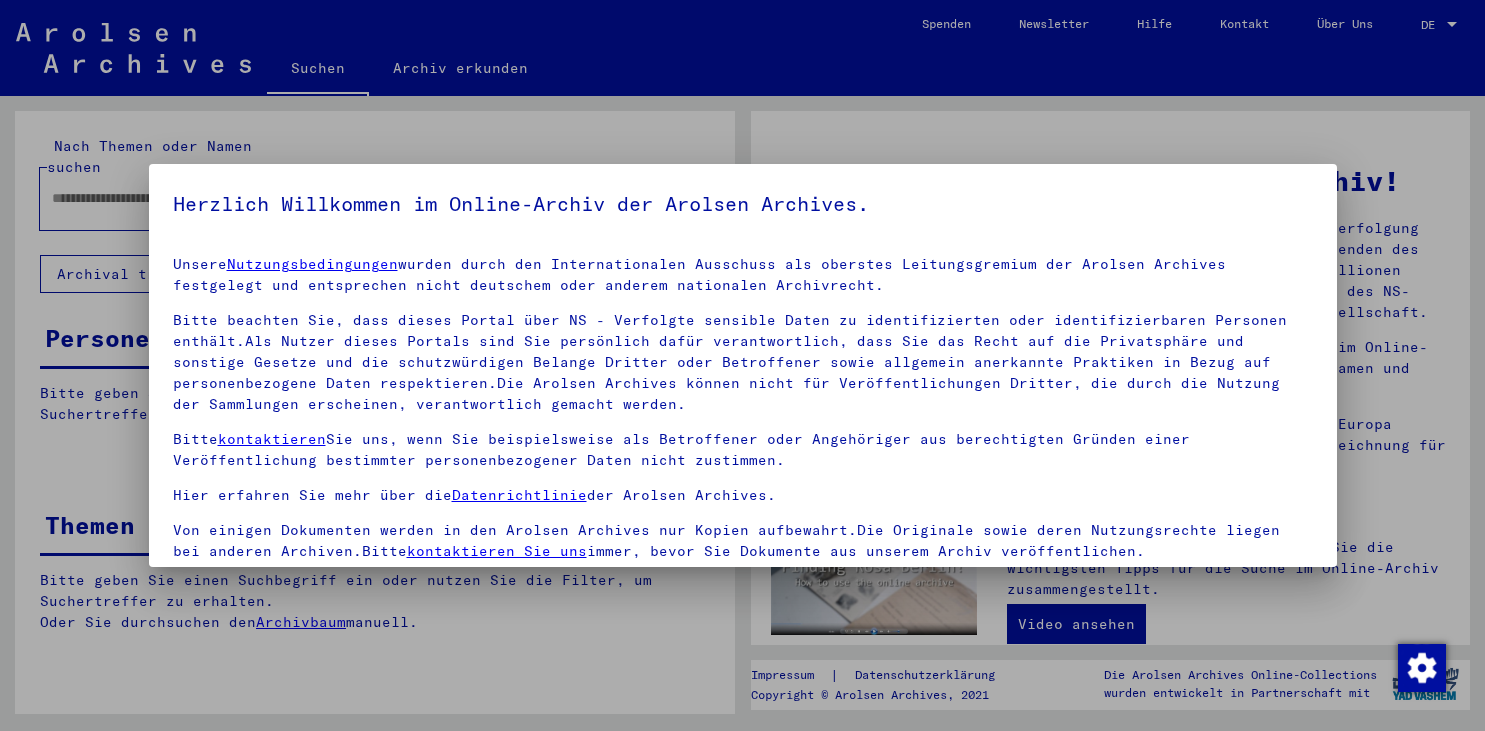 scroll, scrollTop: 0, scrollLeft: 0, axis: both 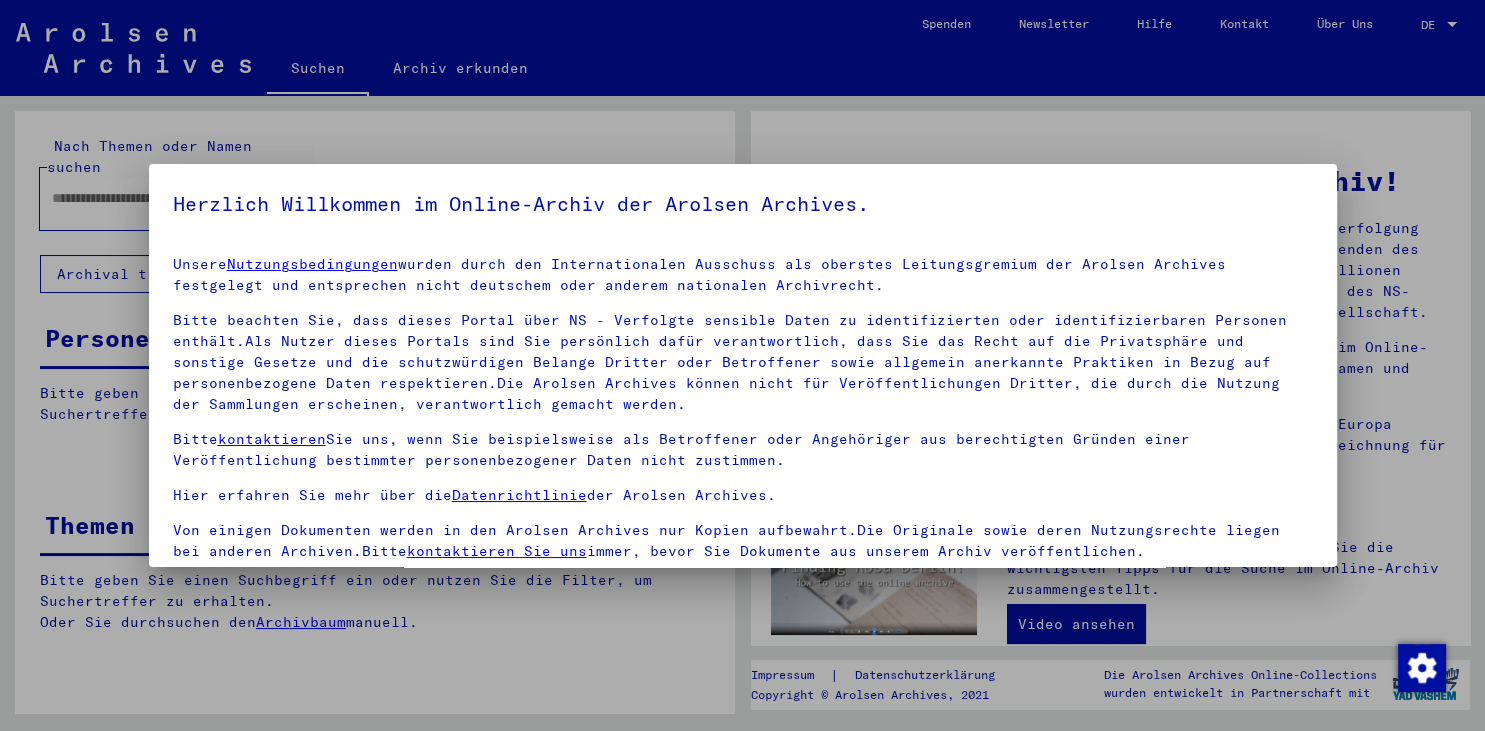click on "Bitte  kontaktieren  Sie uns, wenn Sie beispielsweise als Betroffener oder Angehöriger aus berechtigten Gründen einer Veröffentlichung bestimmter personenbezogener Daten nicht zustimmen." at bounding box center [743, 450] 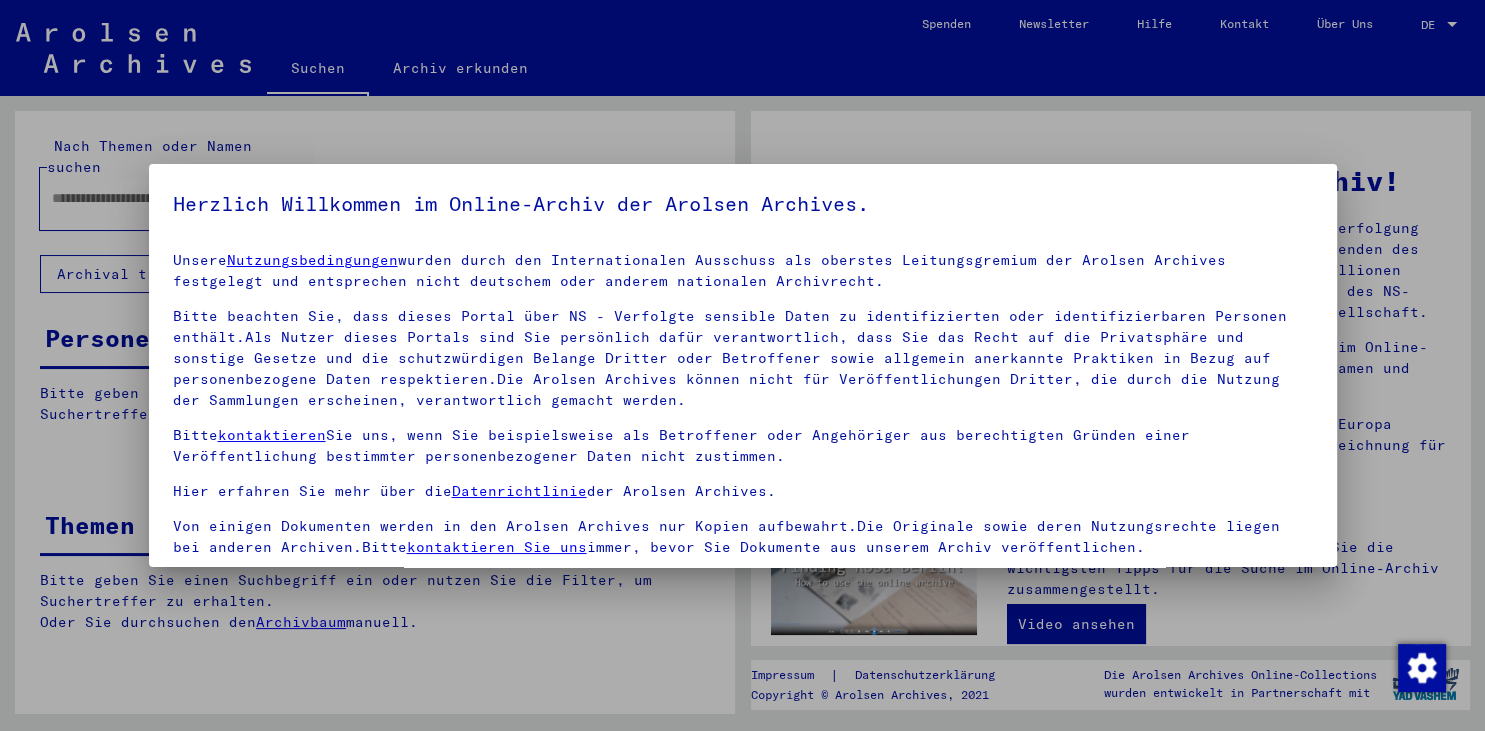 scroll, scrollTop: 174, scrollLeft: 0, axis: vertical 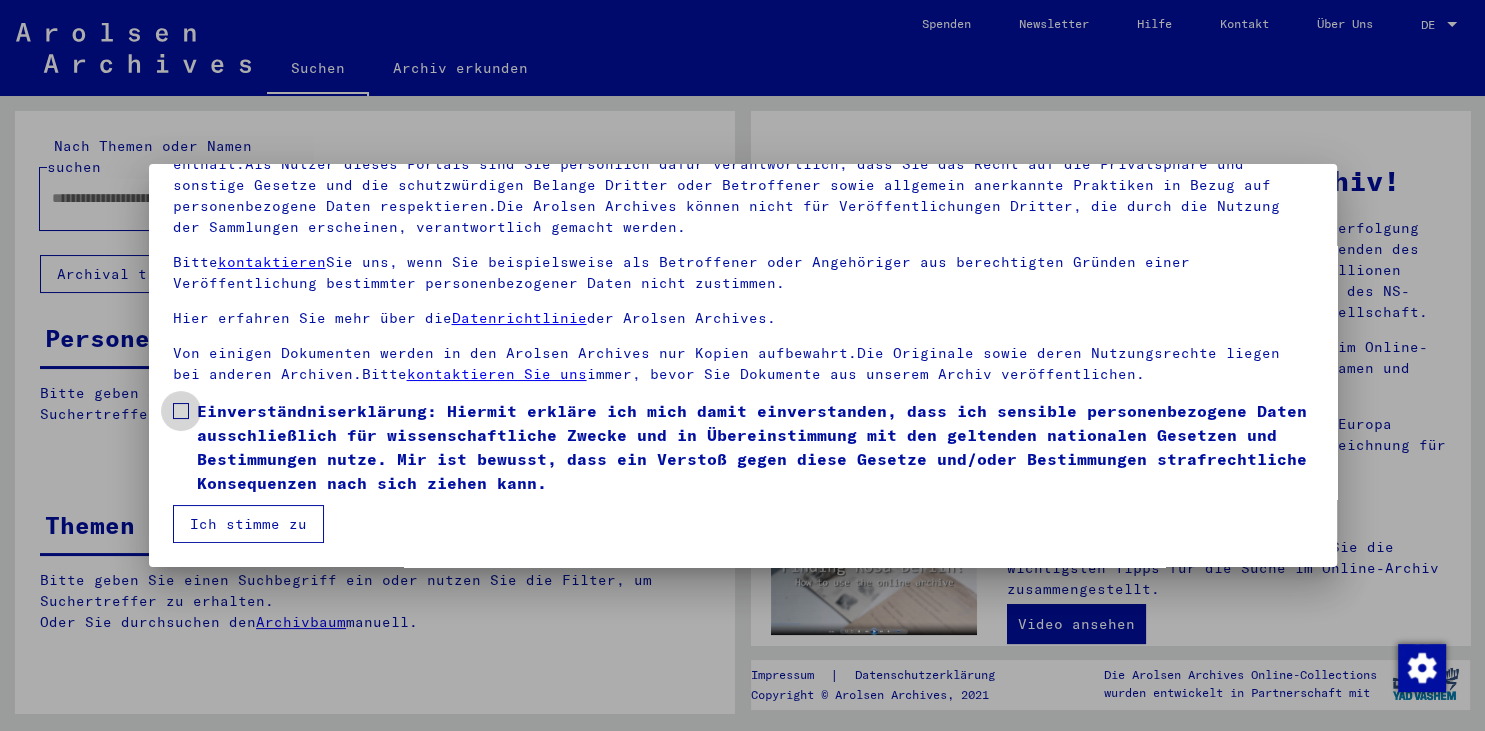 click at bounding box center (181, 411) 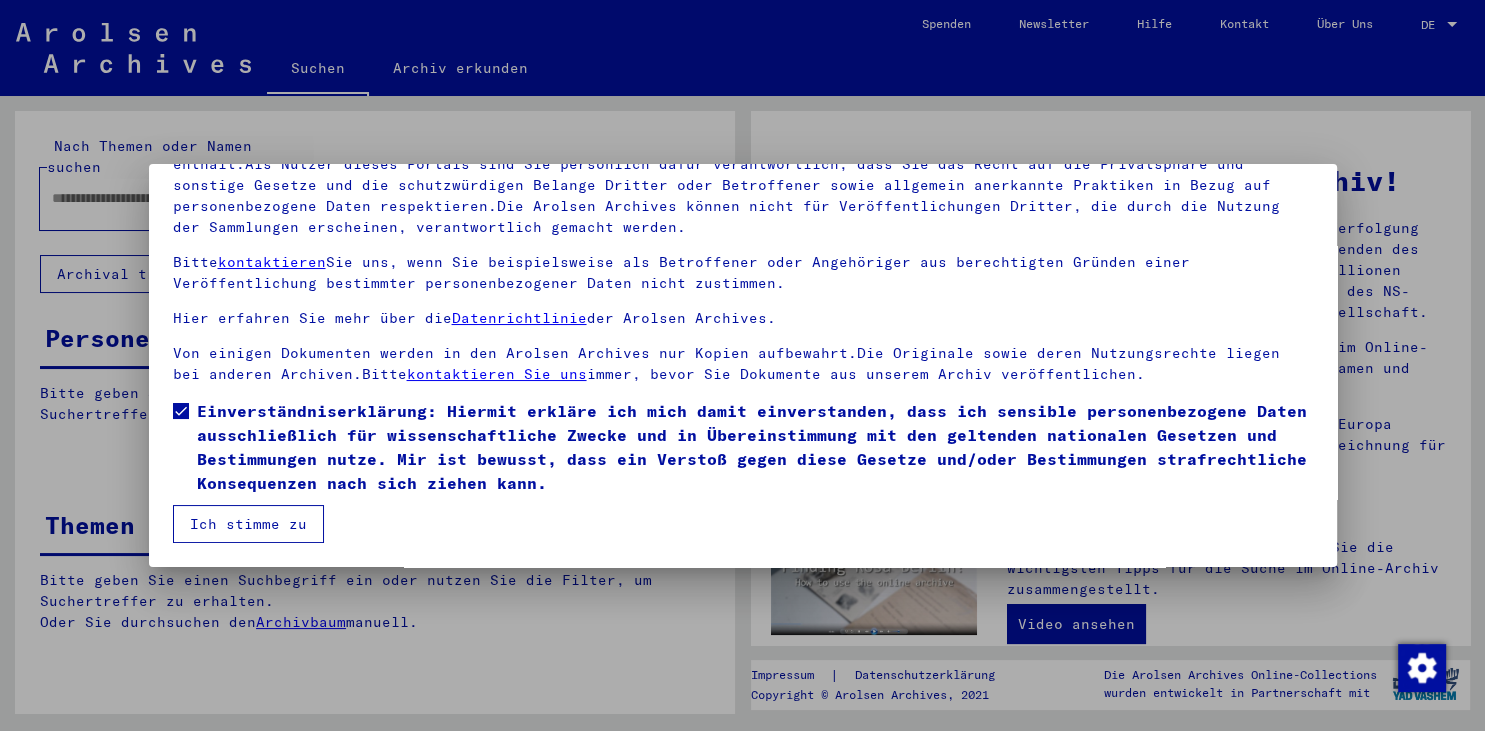 click on "Ich stimme zu" at bounding box center [248, 524] 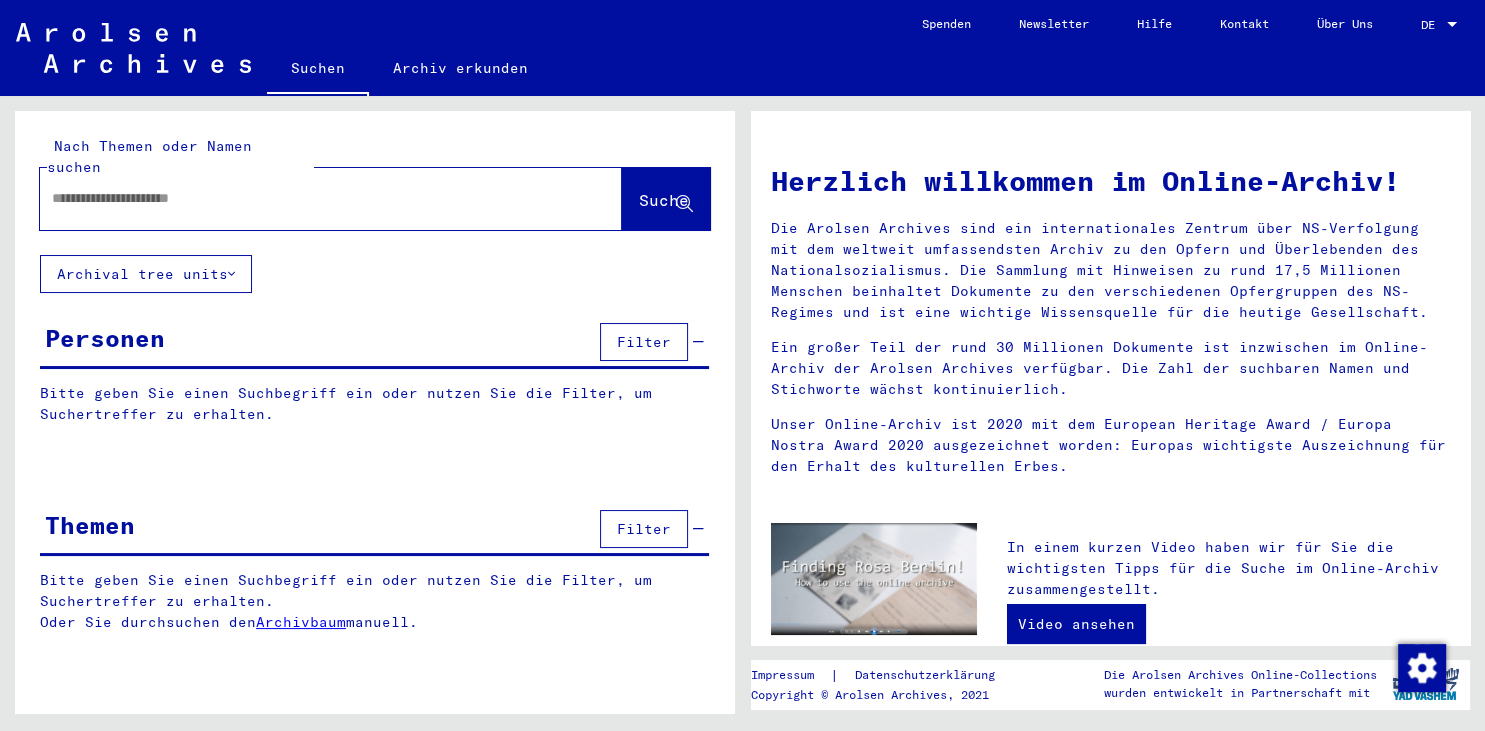 click at bounding box center [307, 198] 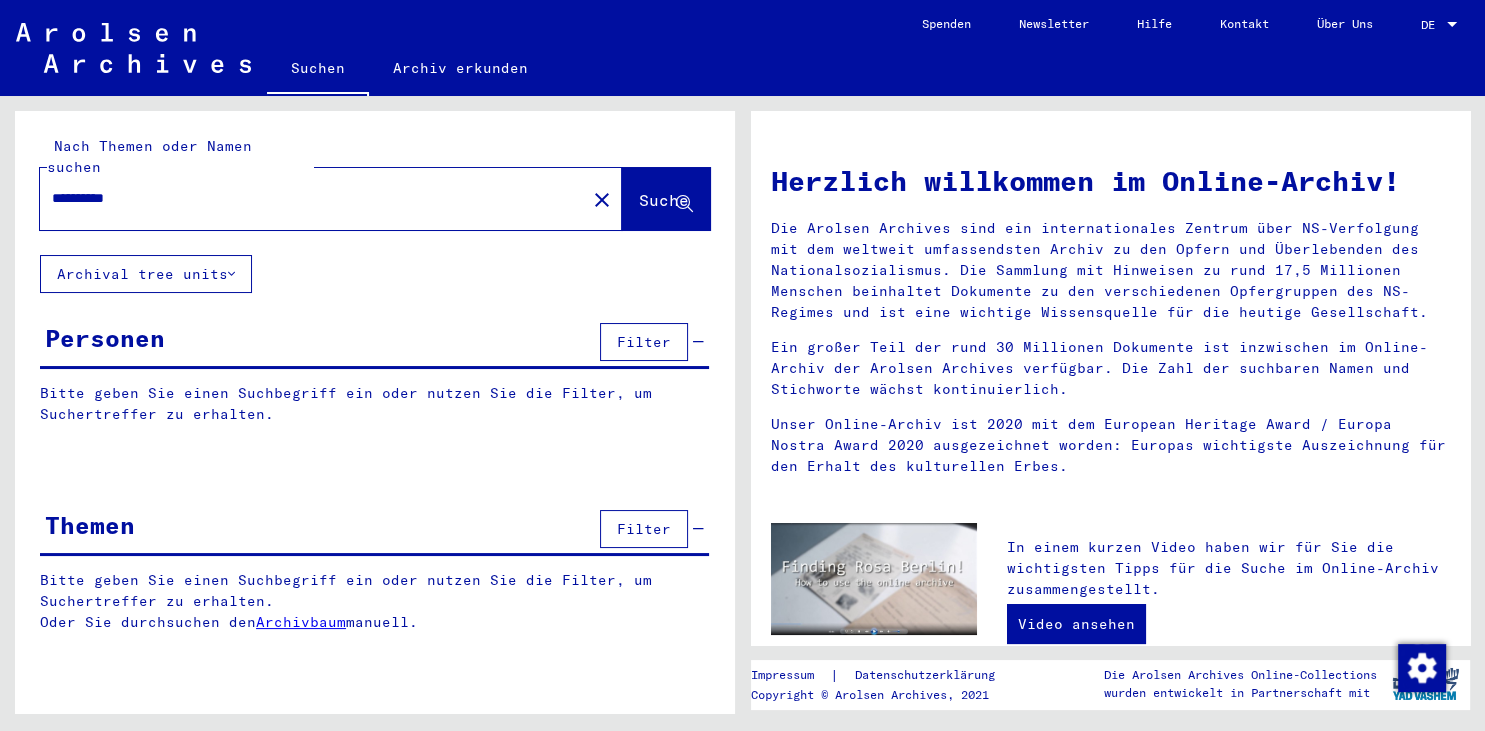 type on "**********" 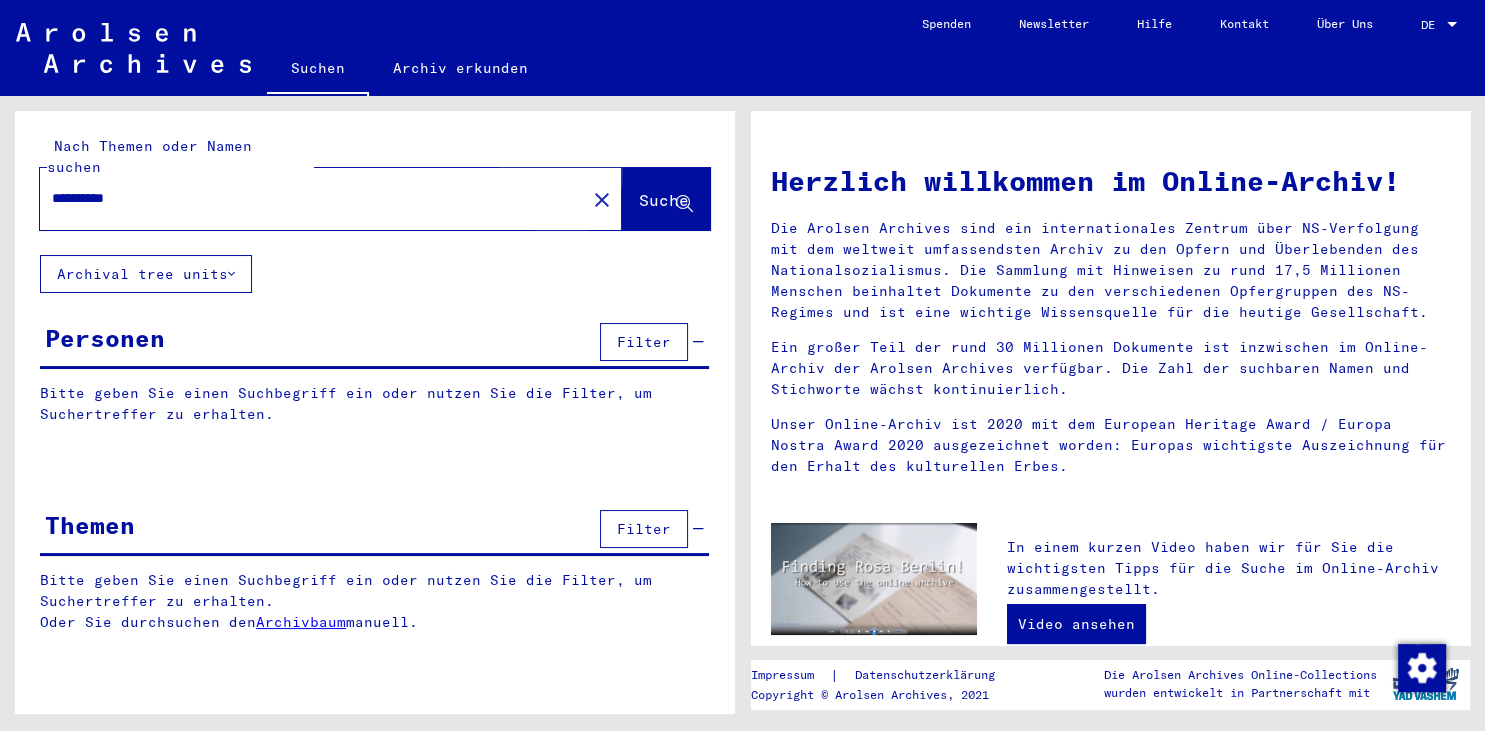 click on "Suche" 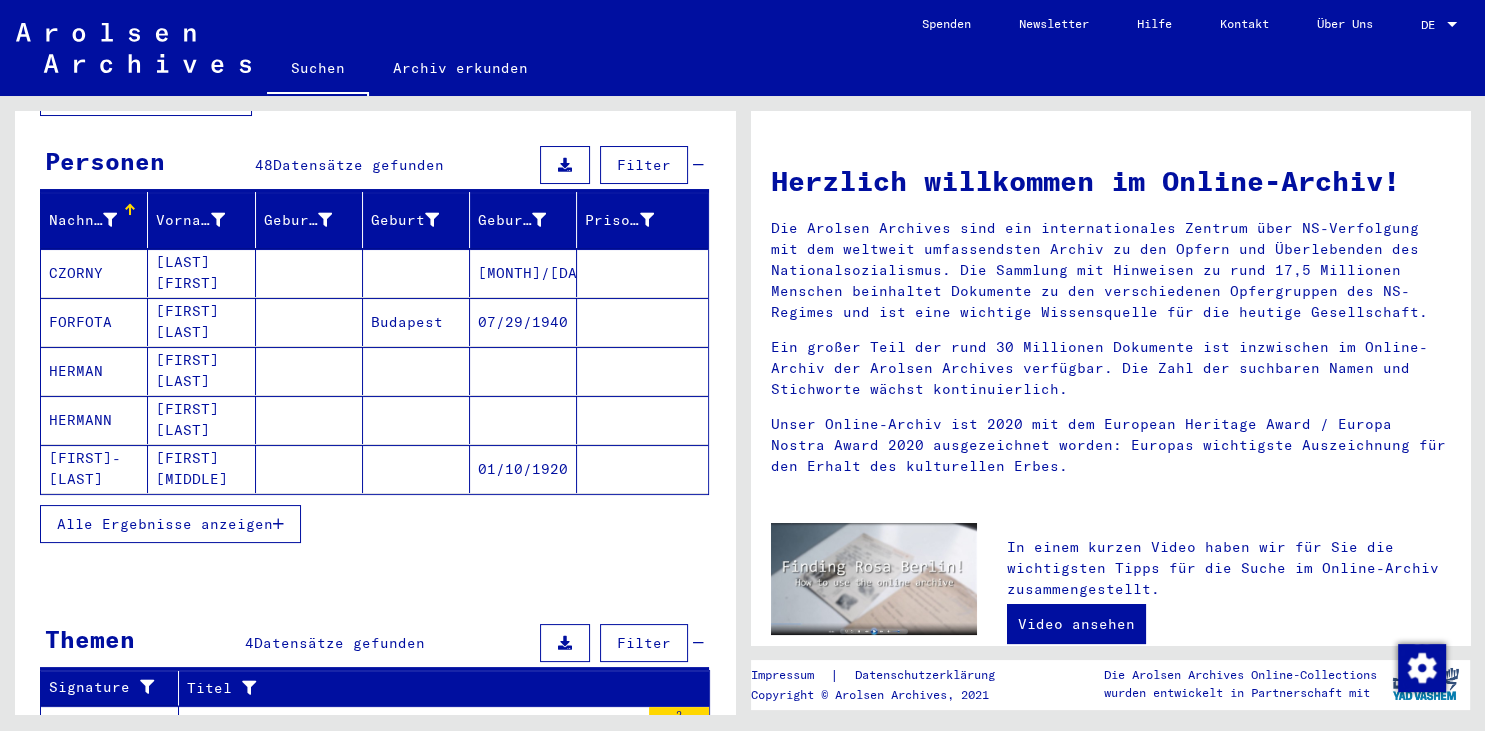scroll, scrollTop: 221, scrollLeft: 0, axis: vertical 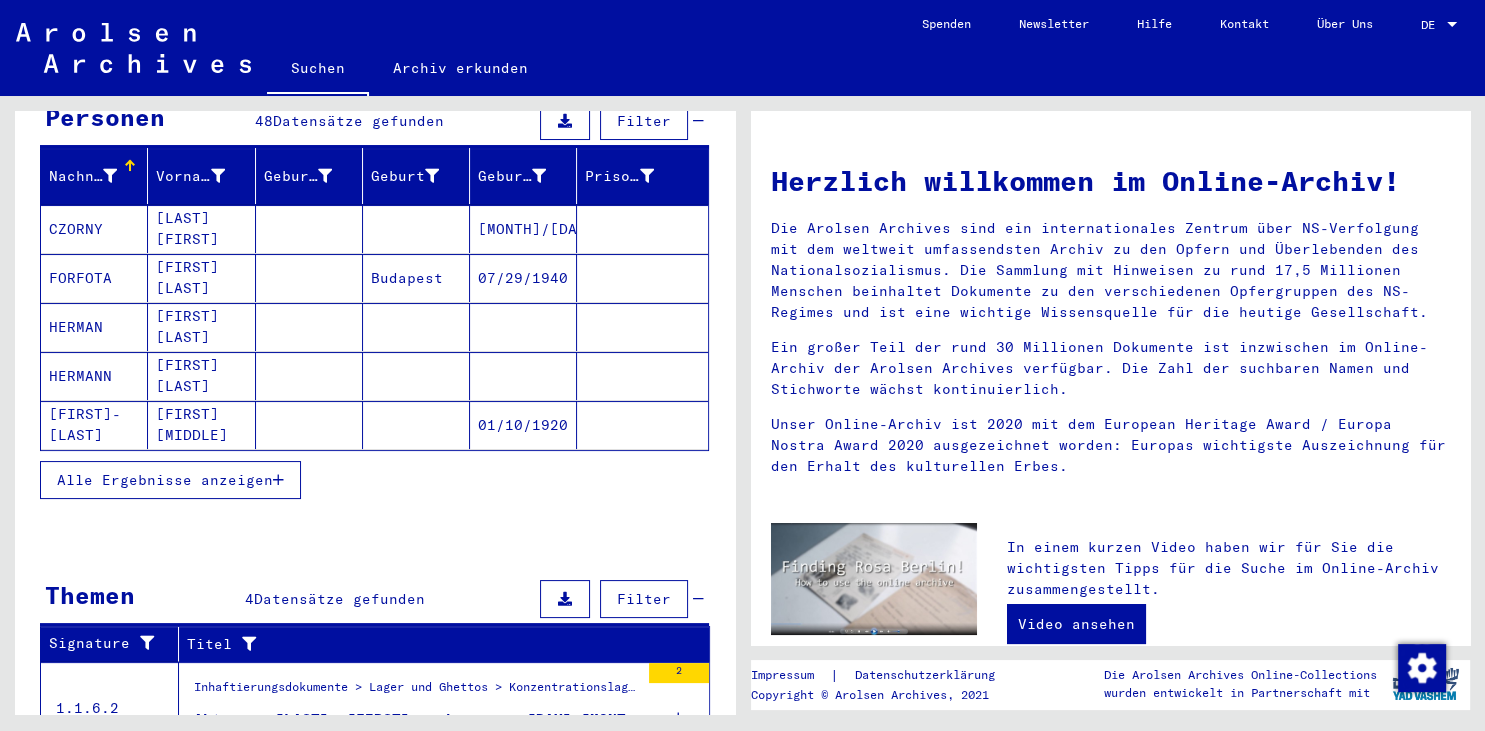 click on "Alle Ergebnisse anzeigen" at bounding box center (165, 480) 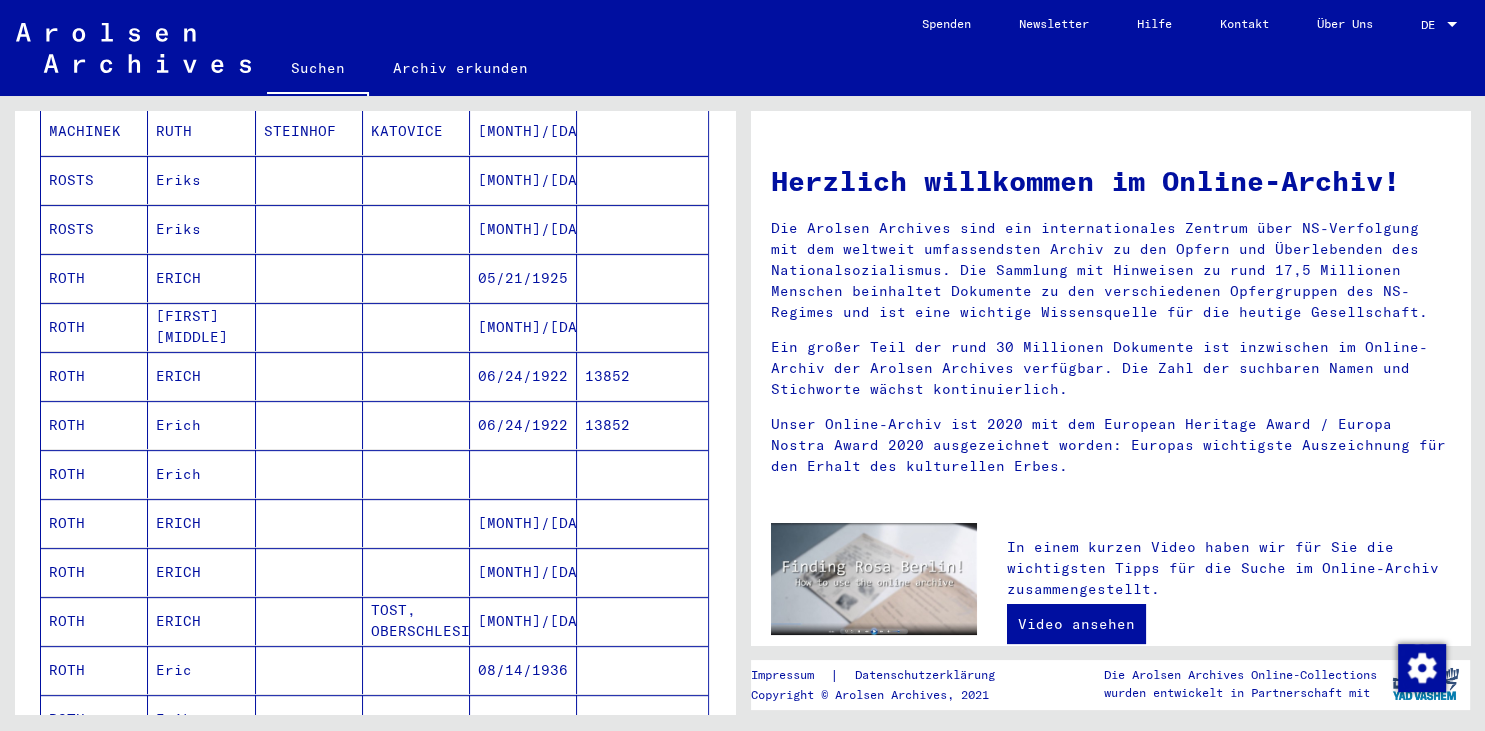 scroll, scrollTop: 773, scrollLeft: 0, axis: vertical 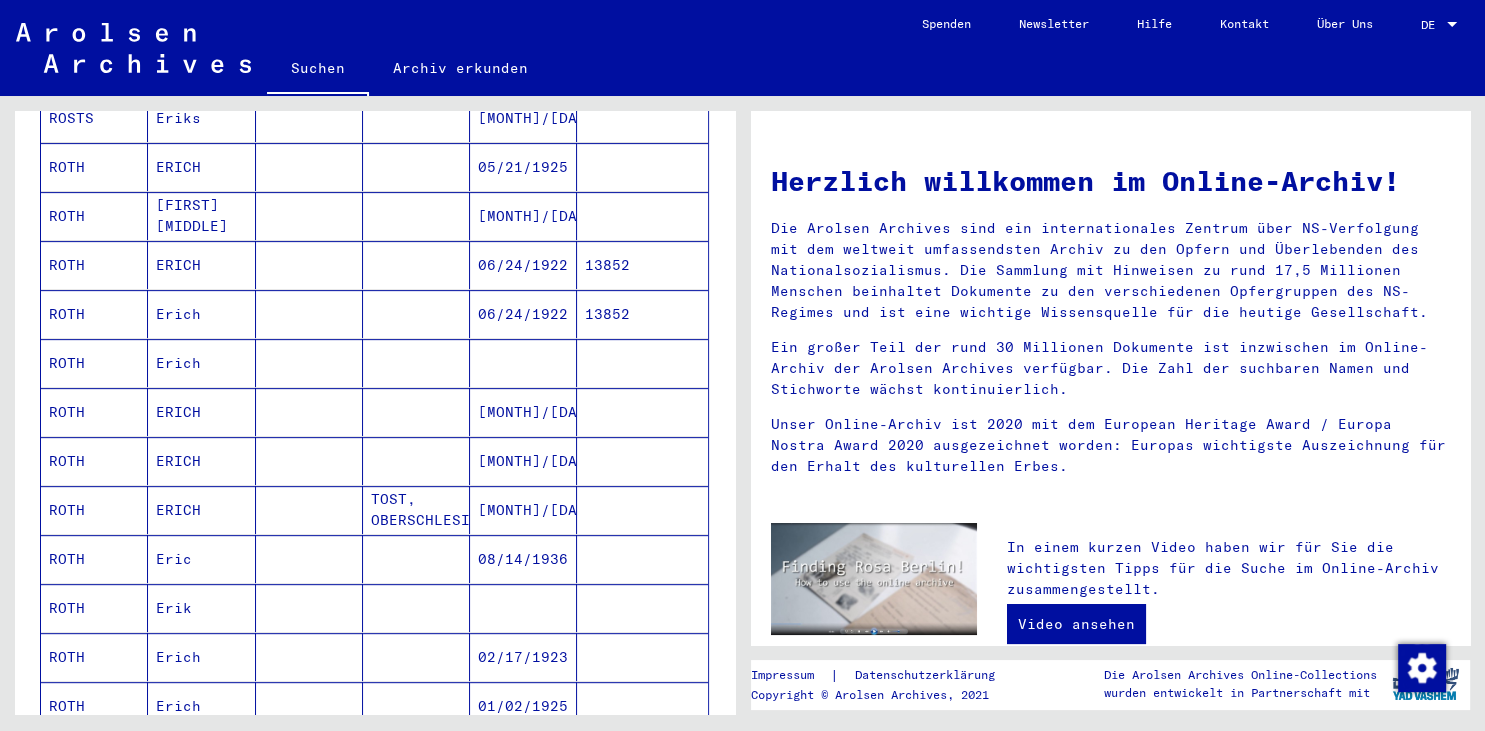 click on "ERICH" at bounding box center [201, 461] 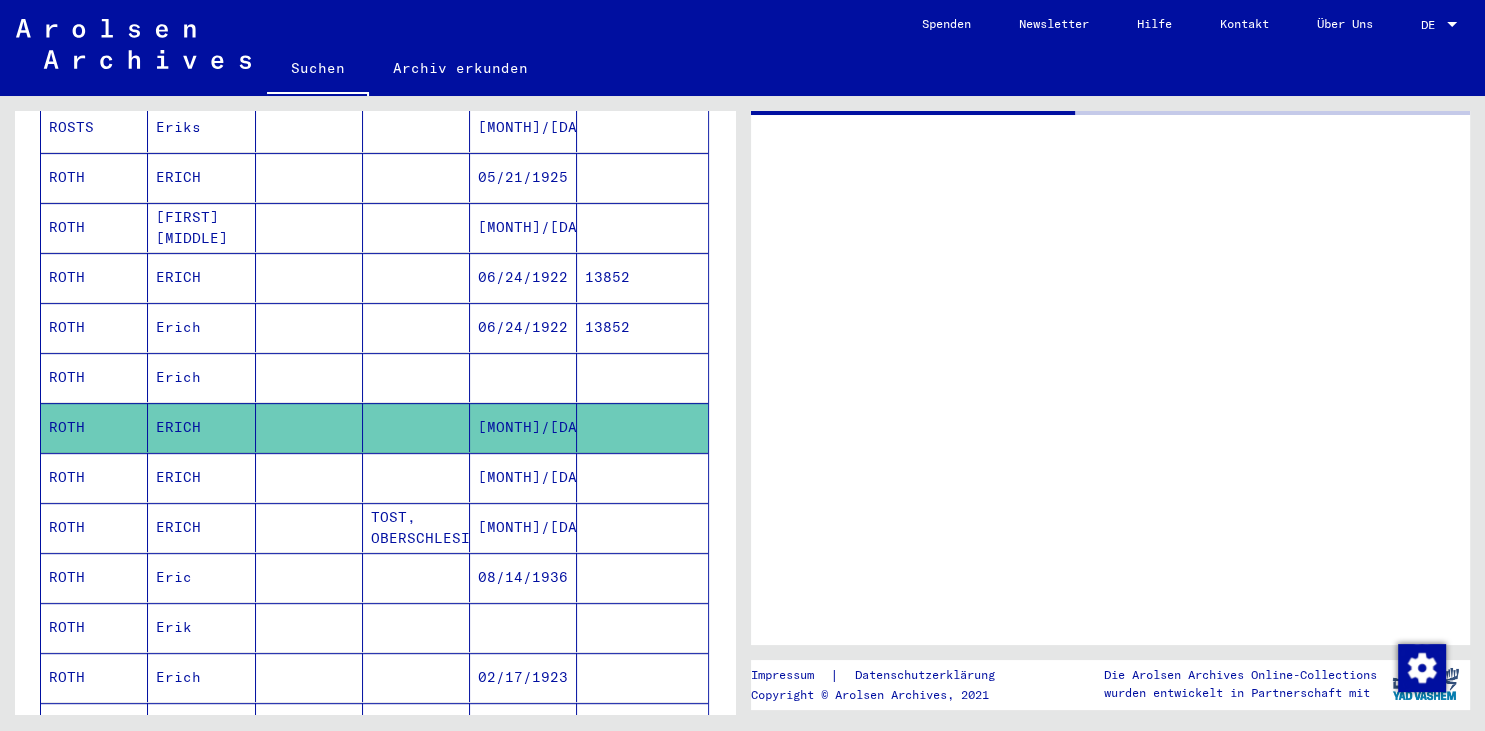 scroll, scrollTop: 780, scrollLeft: 0, axis: vertical 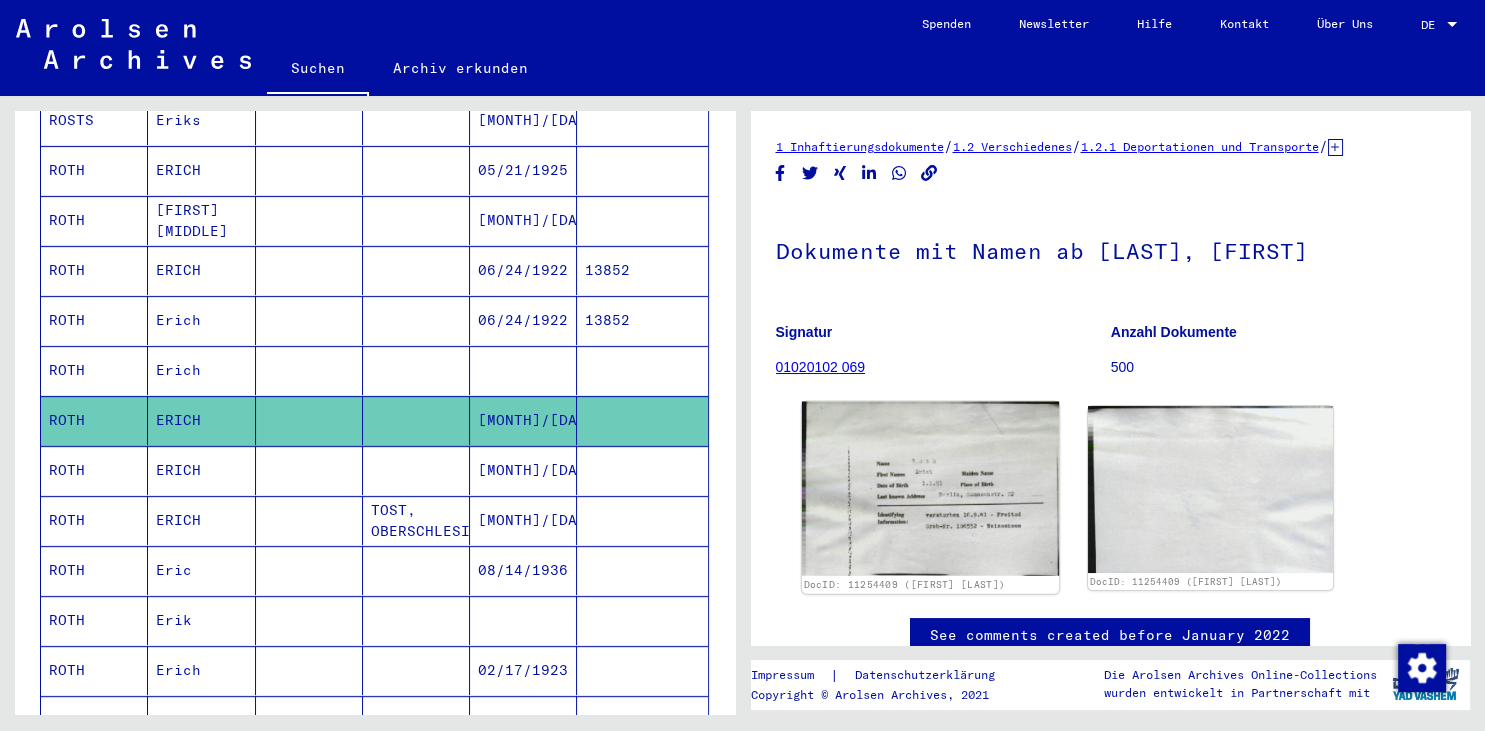 click 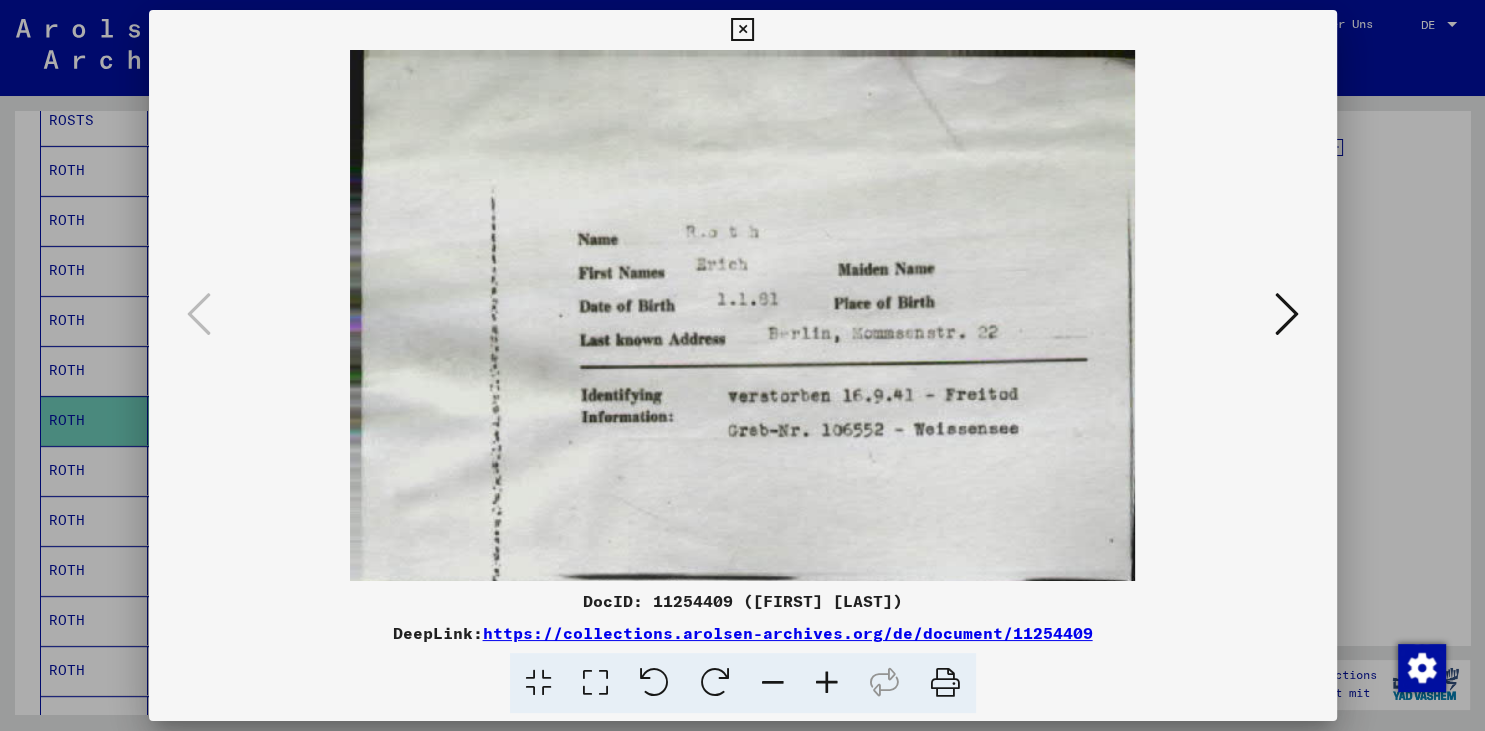 click at bounding box center (1287, 314) 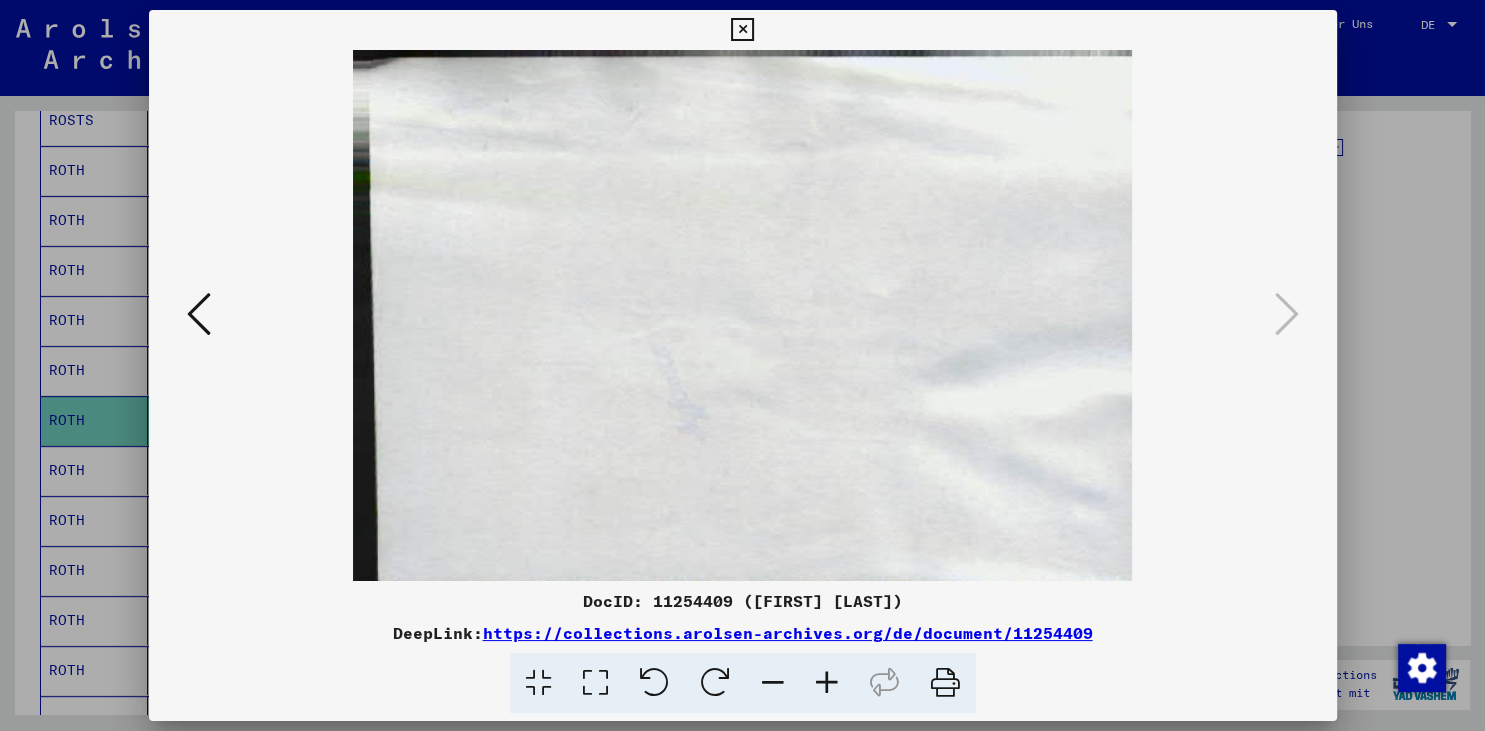 click at bounding box center [742, 30] 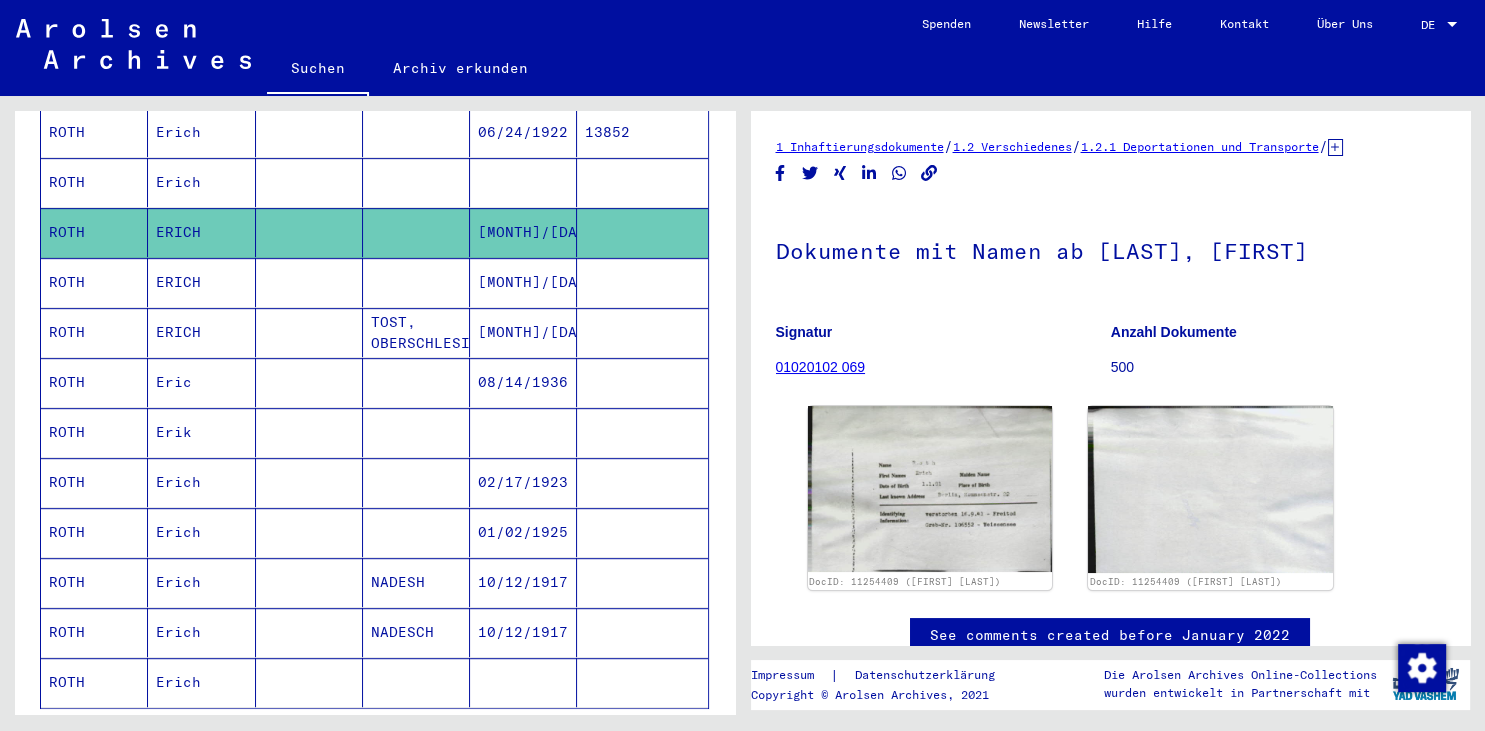 scroll, scrollTop: 1001, scrollLeft: 0, axis: vertical 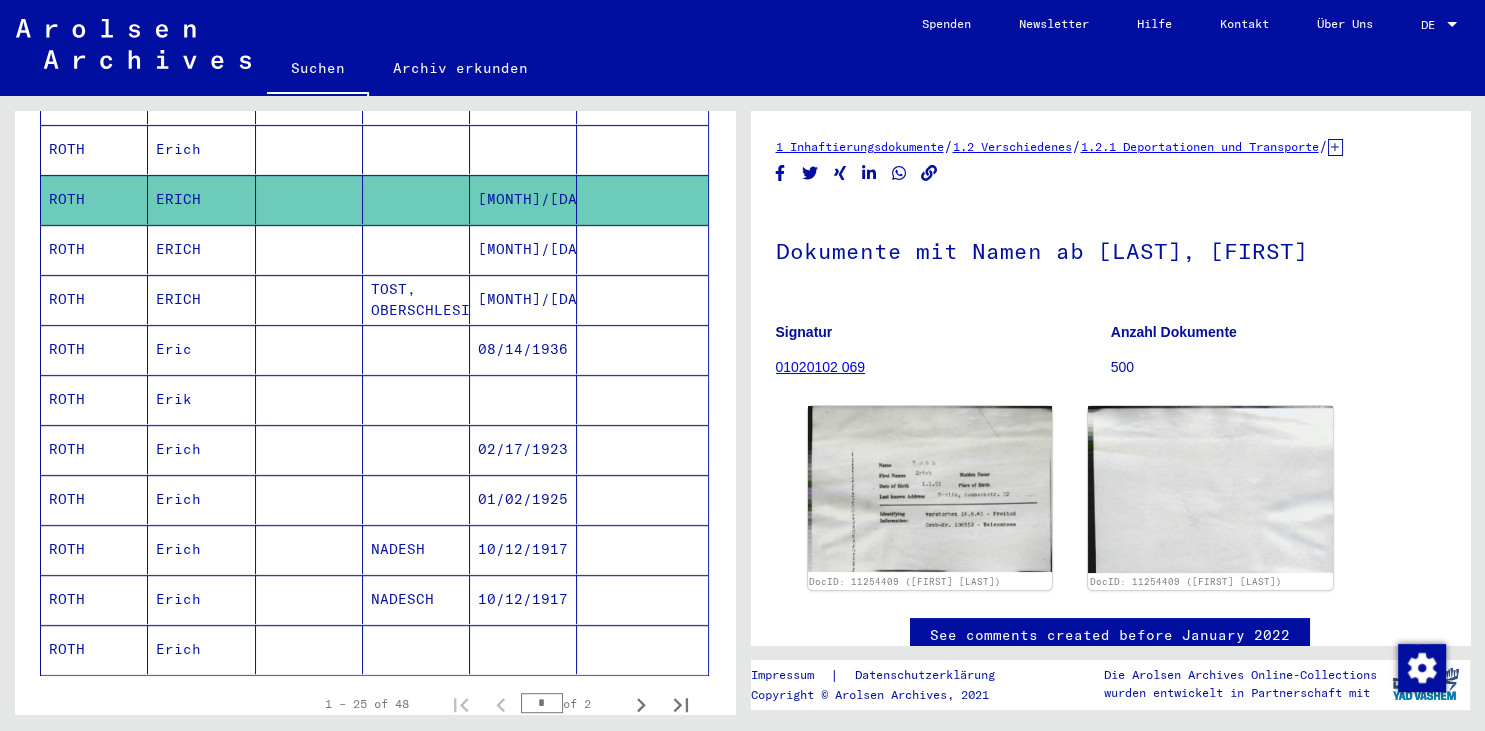 click on "ROTH" at bounding box center [94, 599] 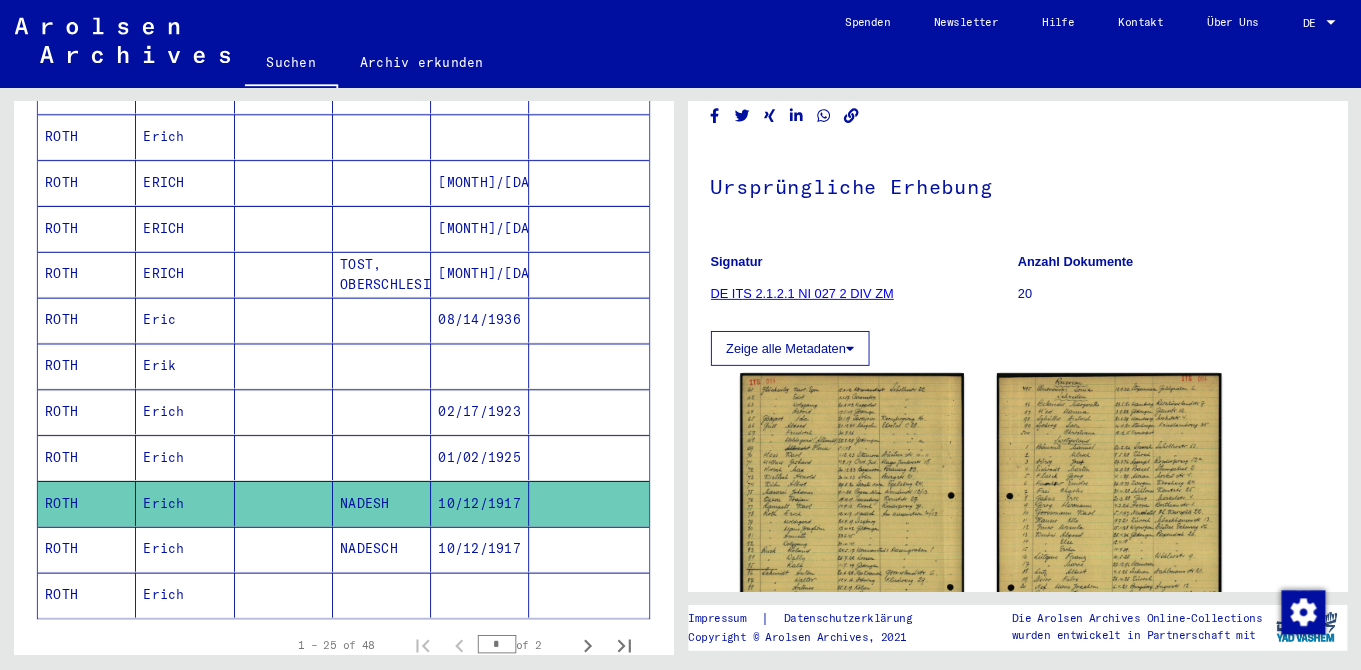 scroll, scrollTop: 221, scrollLeft: 0, axis: vertical 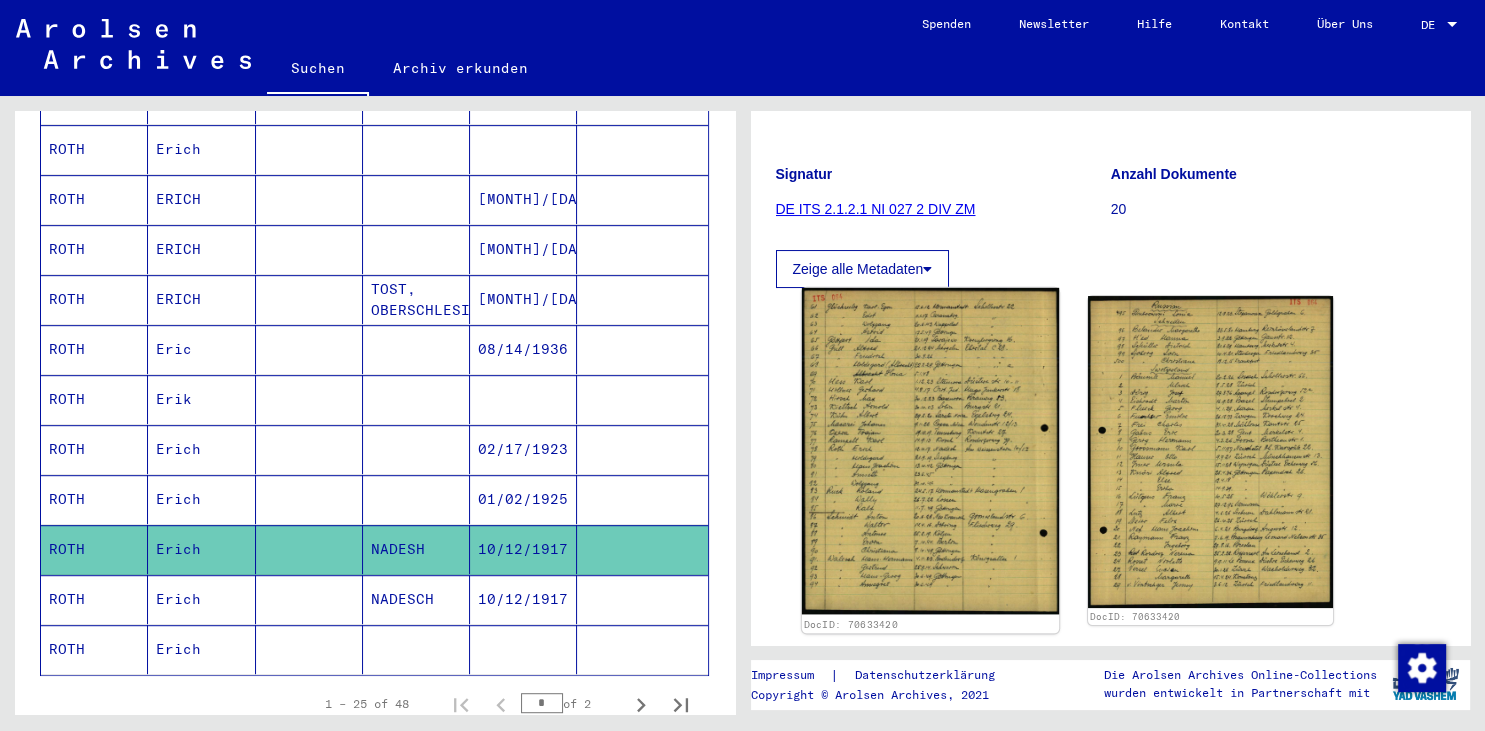 click 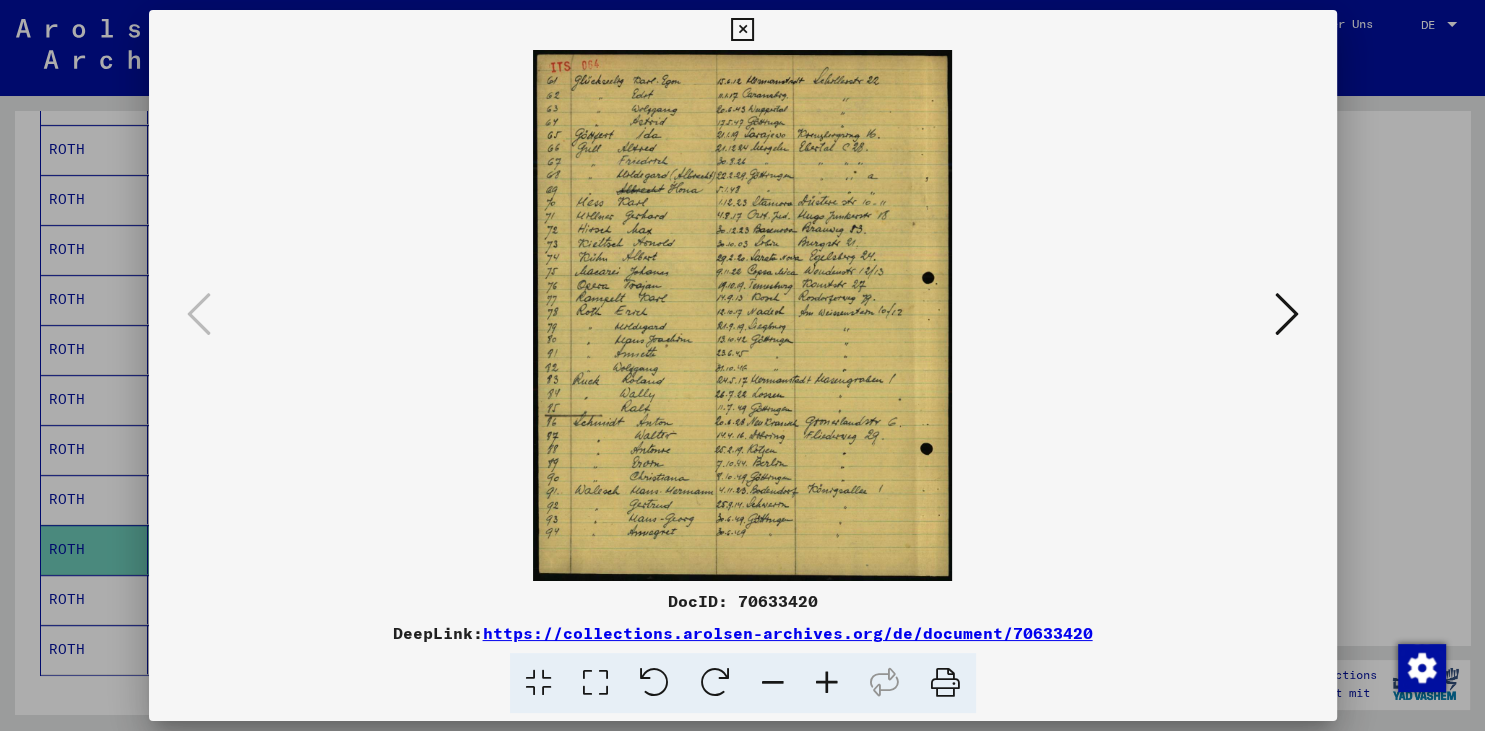 click at bounding box center [743, 315] 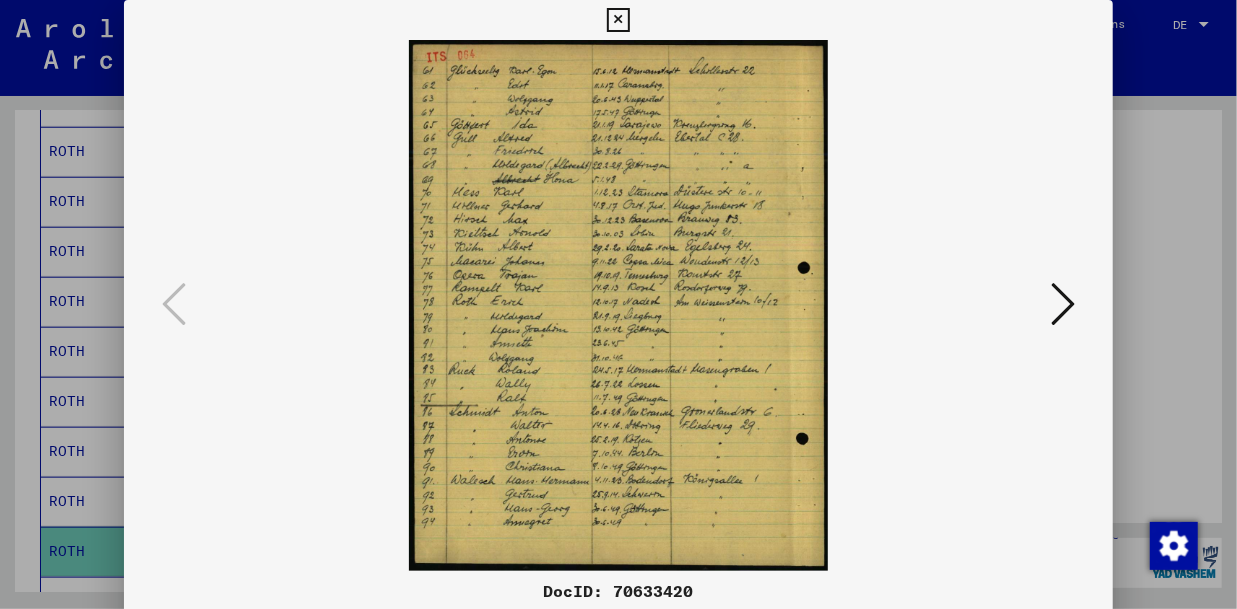 scroll, scrollTop: 997, scrollLeft: 0, axis: vertical 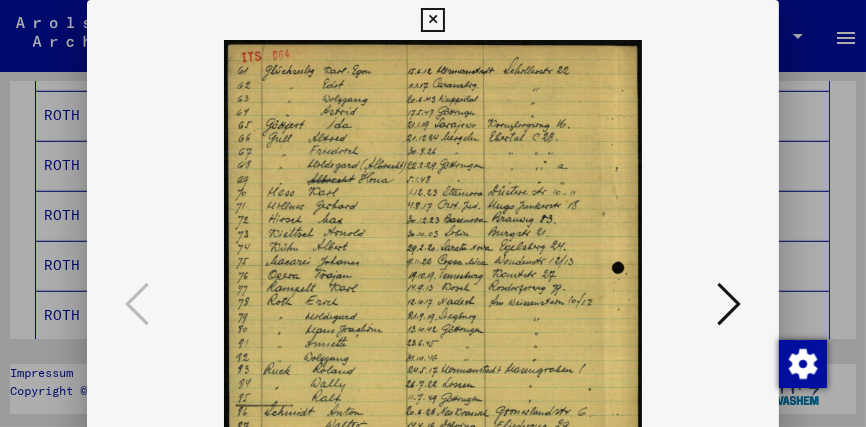 drag, startPoint x: 594, startPoint y: 312, endPoint x: 595, endPoint y: 274, distance: 38.013157 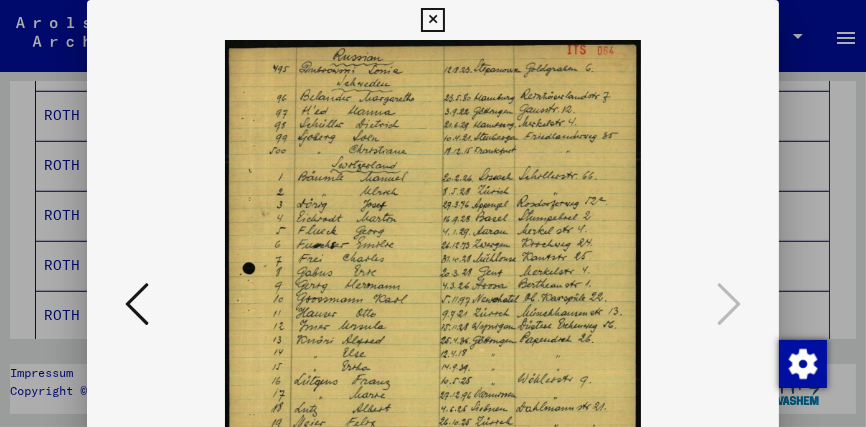 click at bounding box center (137, 304) 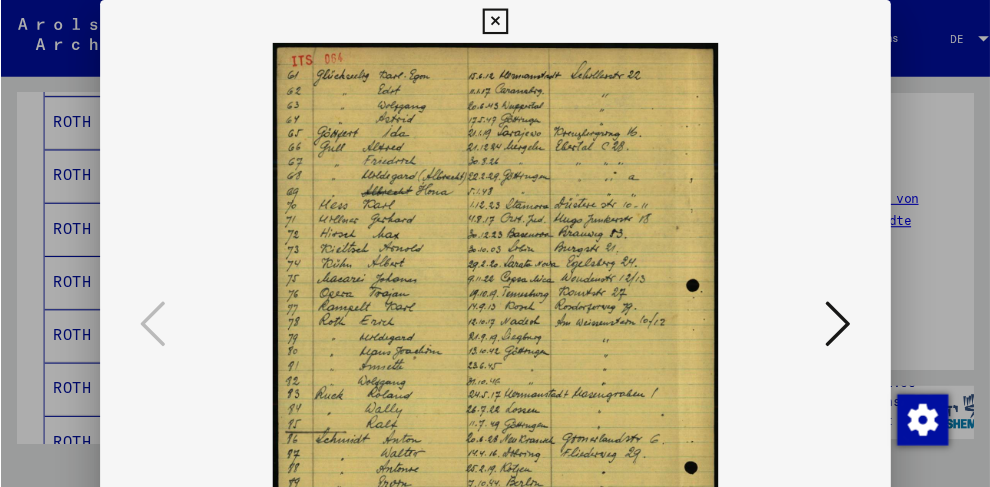 scroll, scrollTop: 1000, scrollLeft: 0, axis: vertical 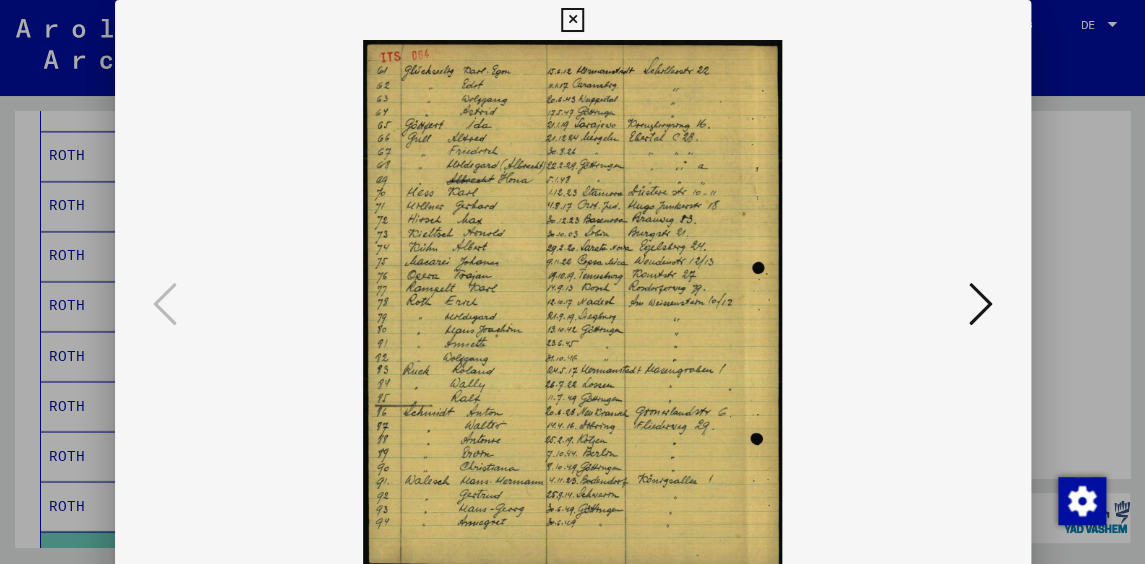 click at bounding box center [572, 20] 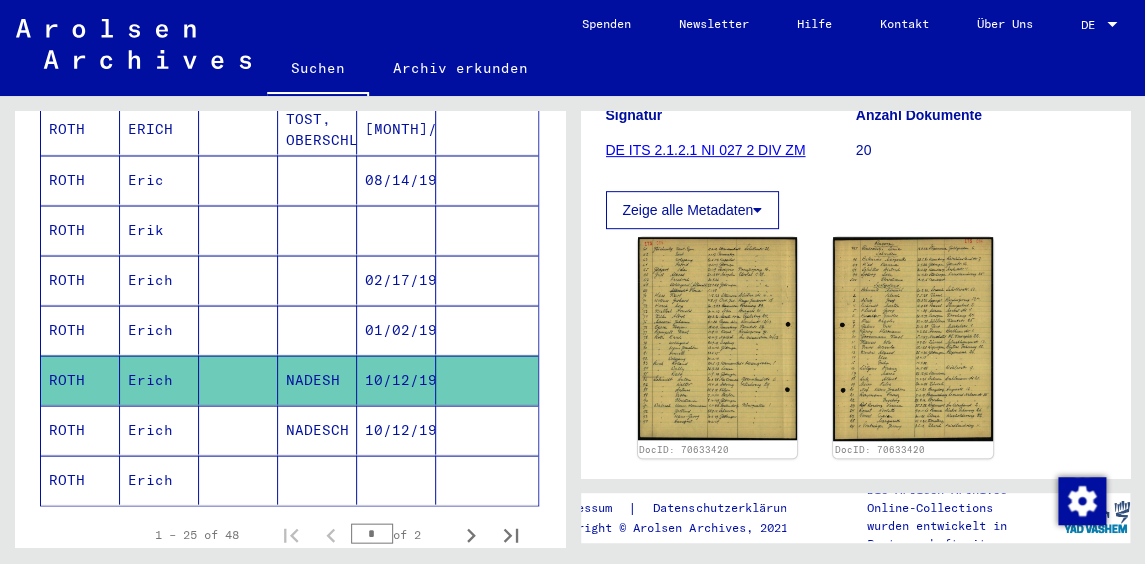 scroll, scrollTop: 1209, scrollLeft: 0, axis: vertical 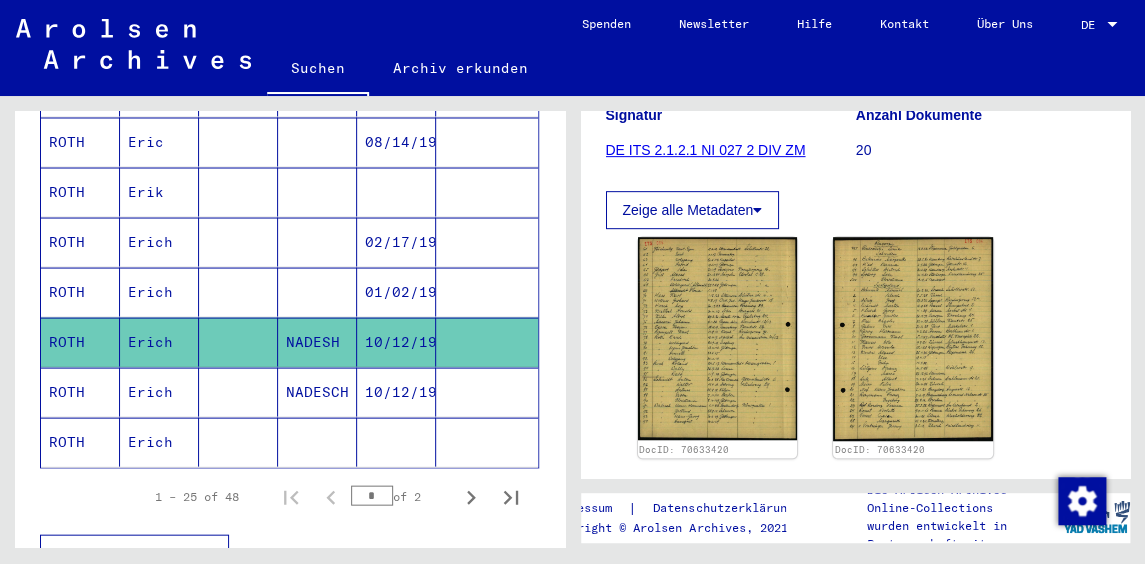 click on "ROTH" at bounding box center [80, 441] 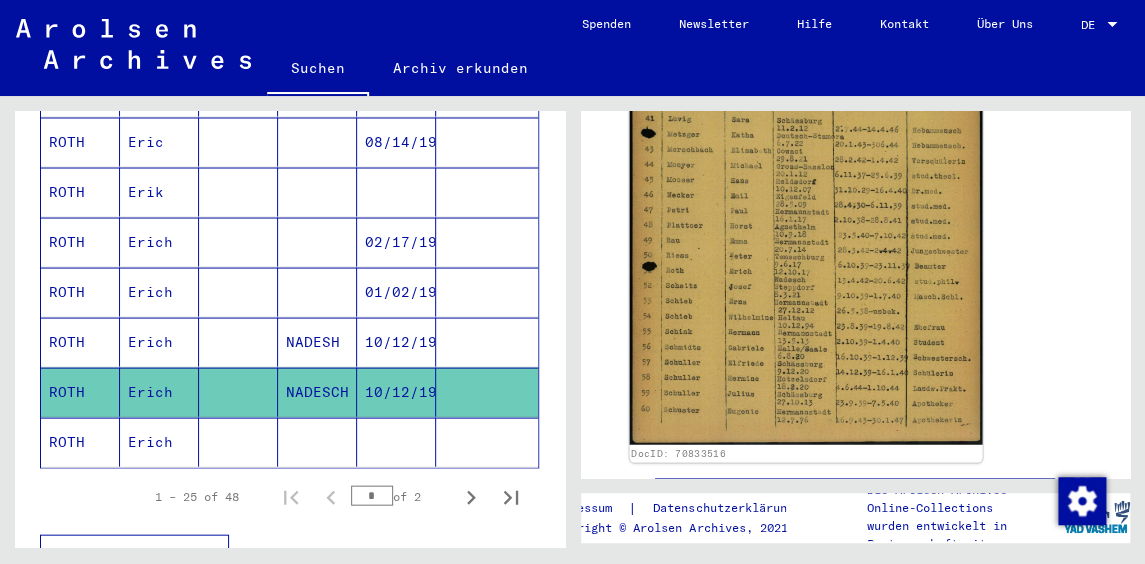 scroll, scrollTop: 537, scrollLeft: 0, axis: vertical 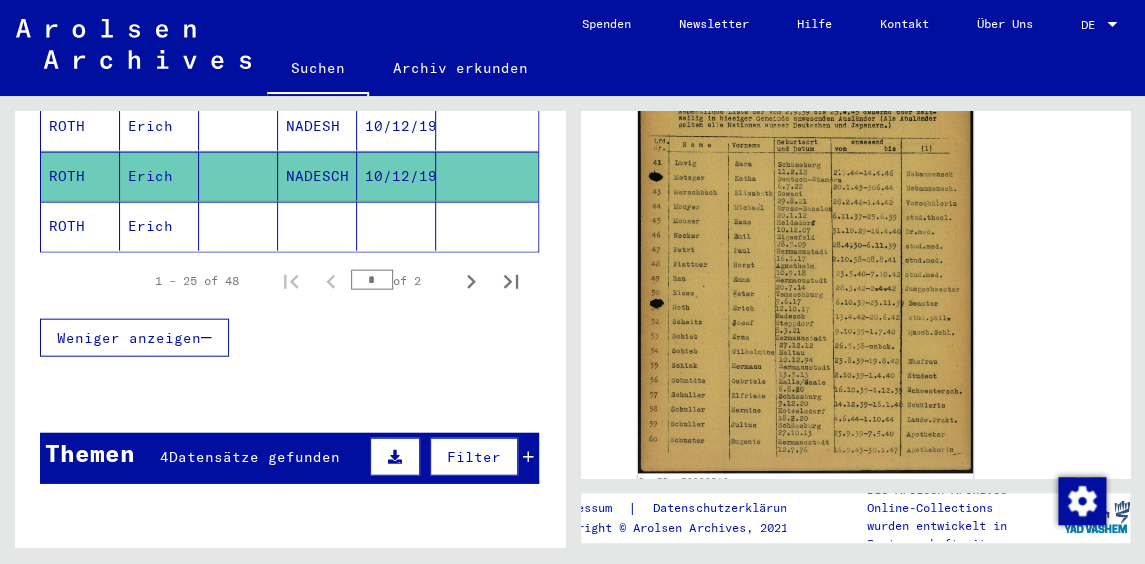 click on "Erich" 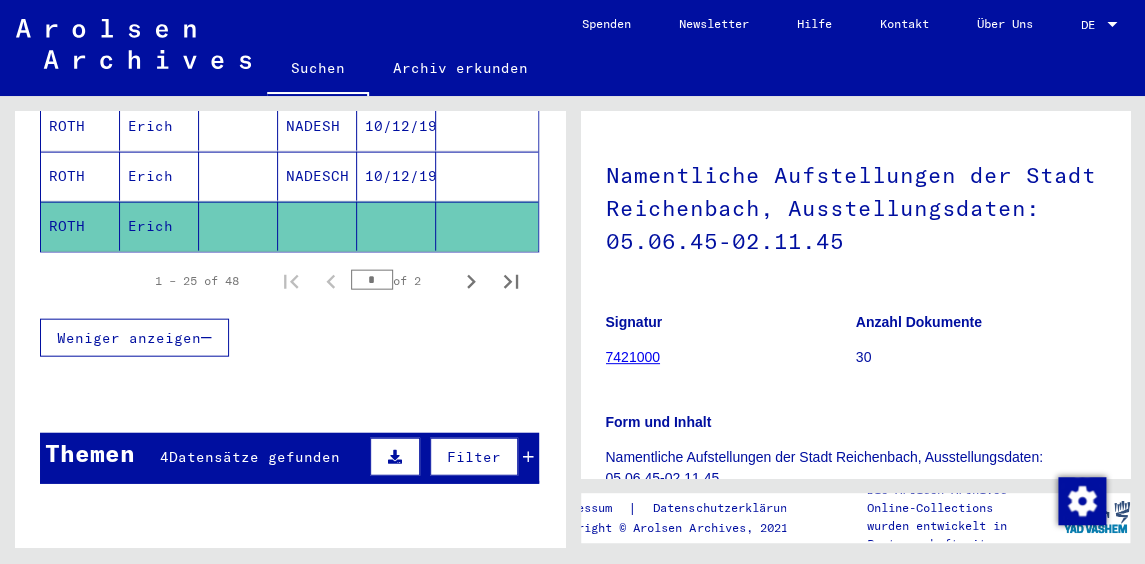 scroll, scrollTop: 0, scrollLeft: 0, axis: both 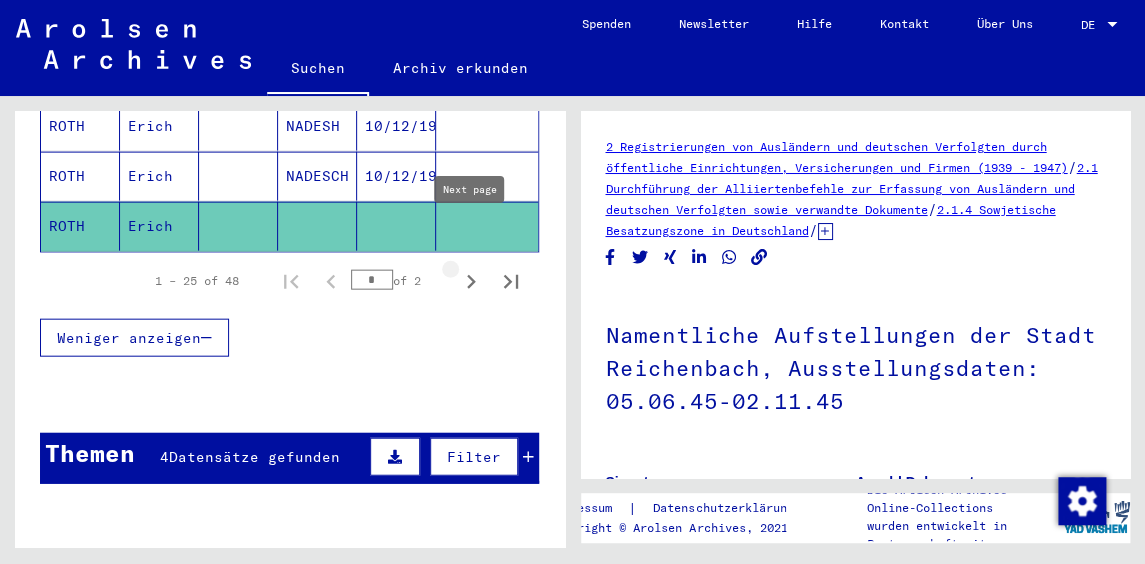 click 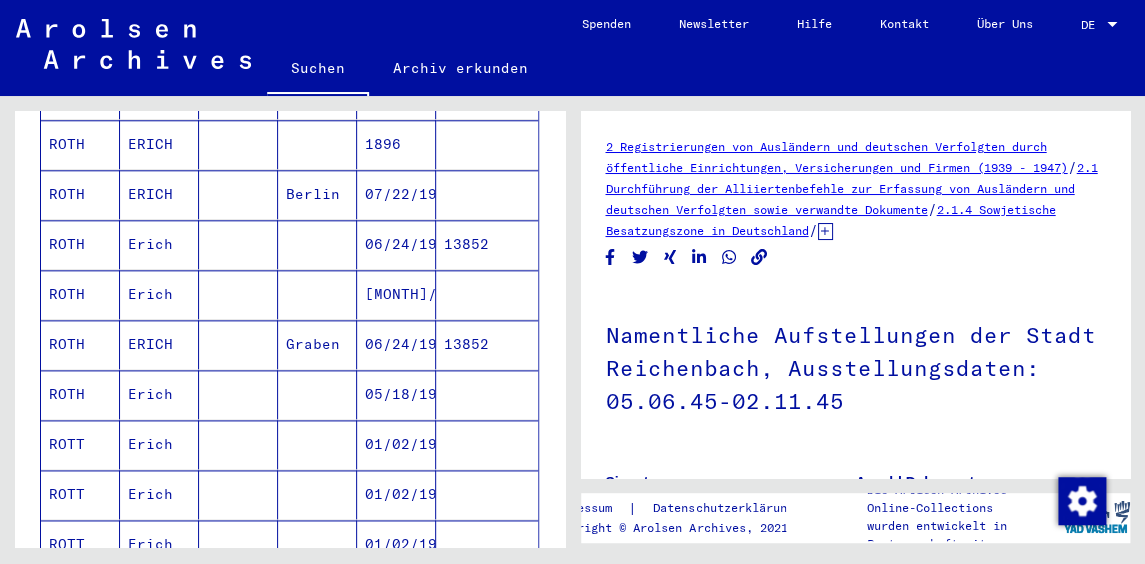 scroll, scrollTop: 673, scrollLeft: 0, axis: vertical 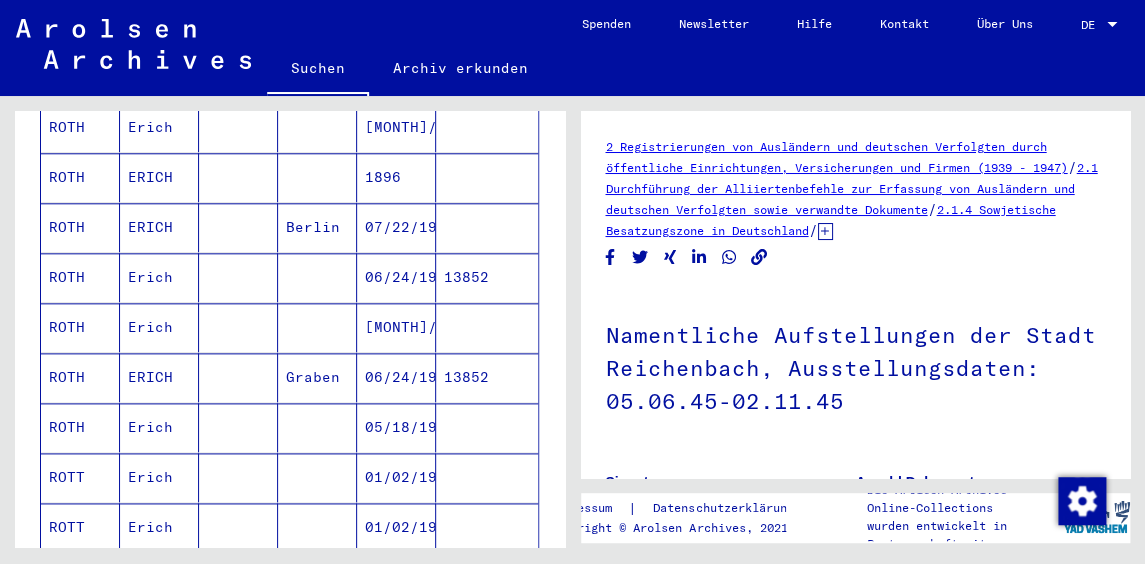 click on "ROTH" at bounding box center (80, 227) 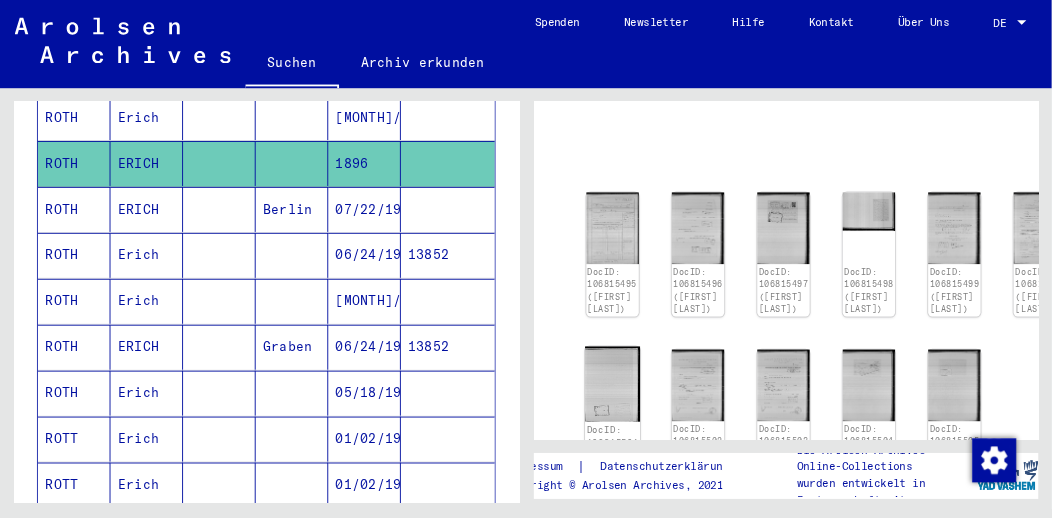 scroll, scrollTop: 107, scrollLeft: 0, axis: vertical 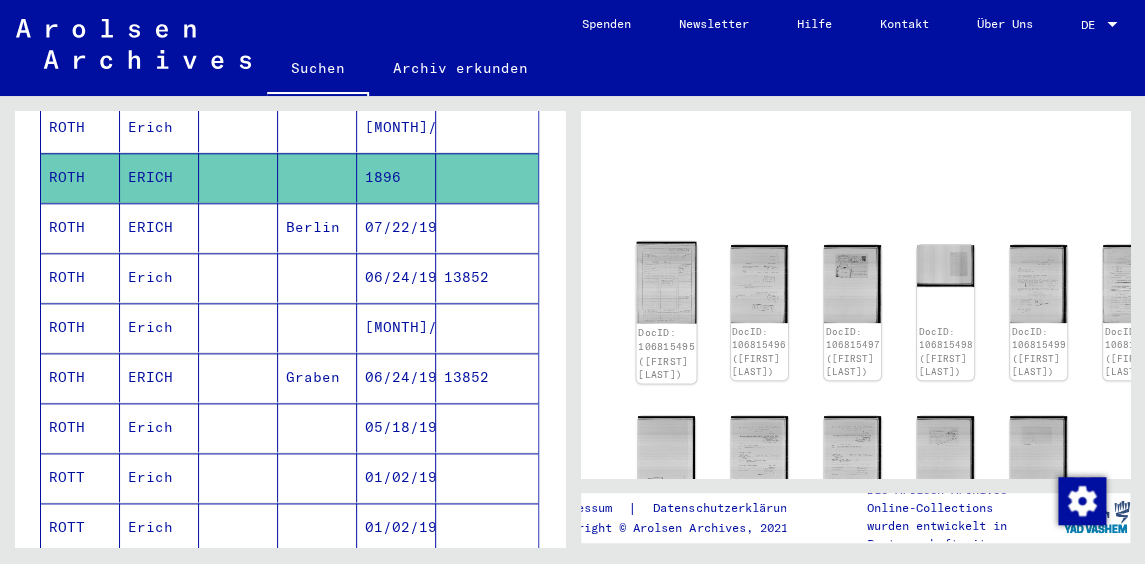 click 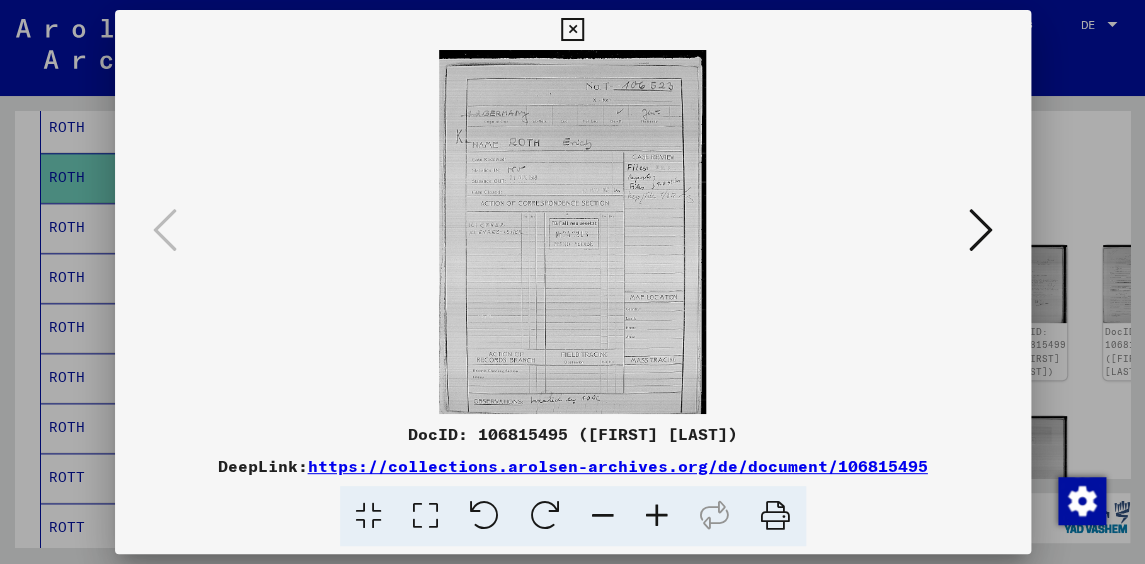 click at bounding box center [981, 230] 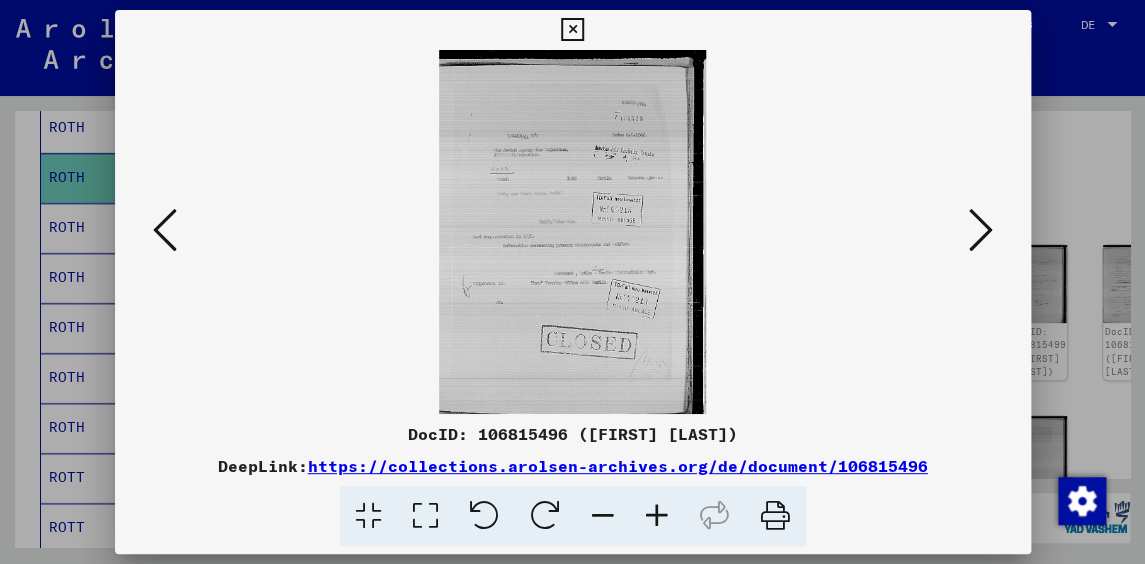 click at bounding box center [981, 230] 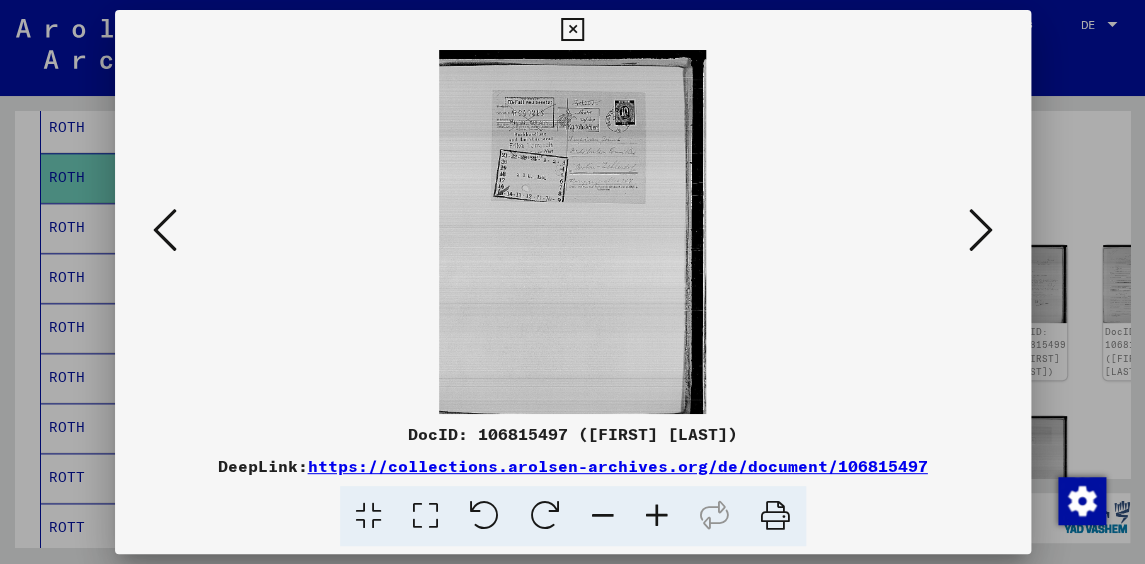 click at bounding box center [425, 516] 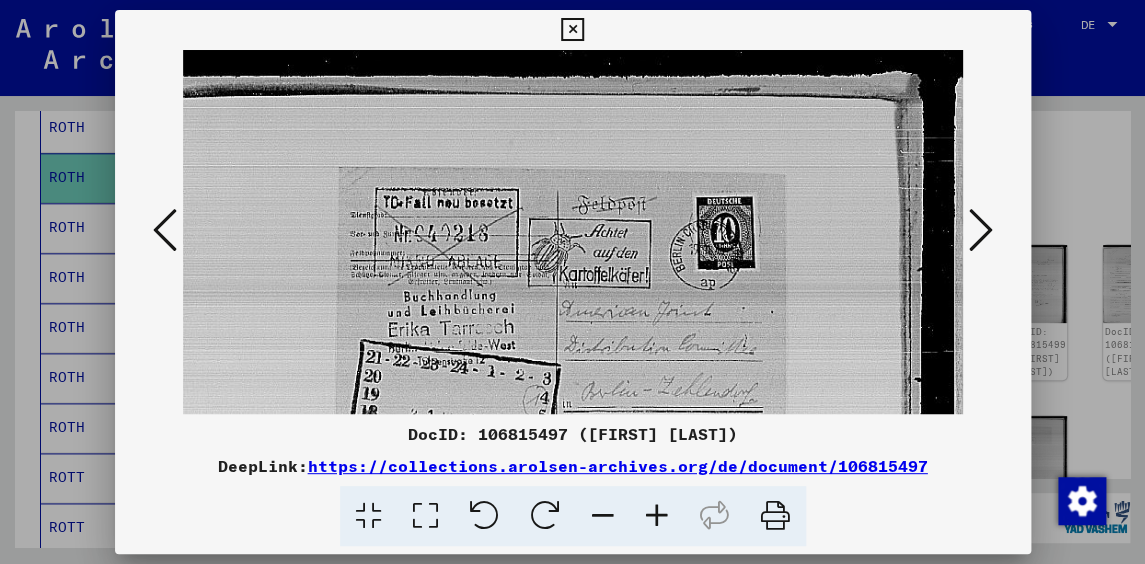click at bounding box center (165, 230) 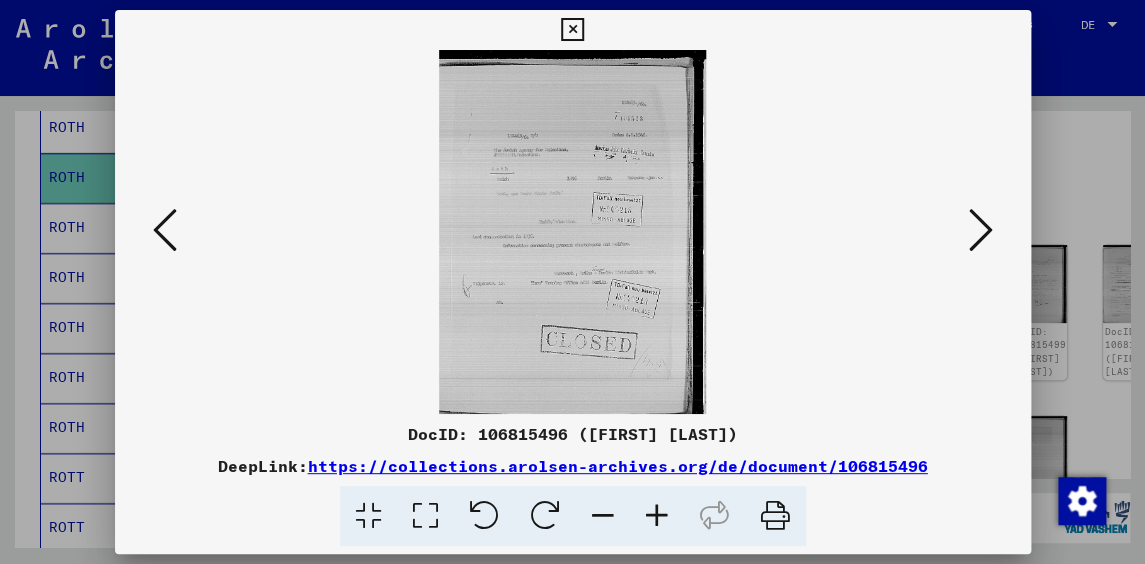 click at bounding box center (165, 230) 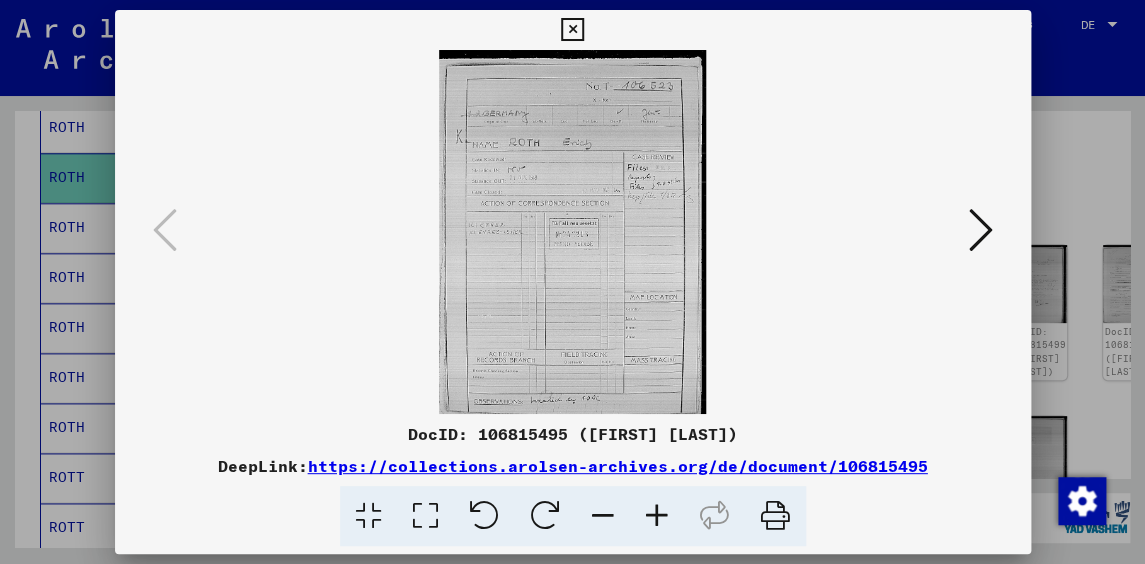 click at bounding box center [981, 230] 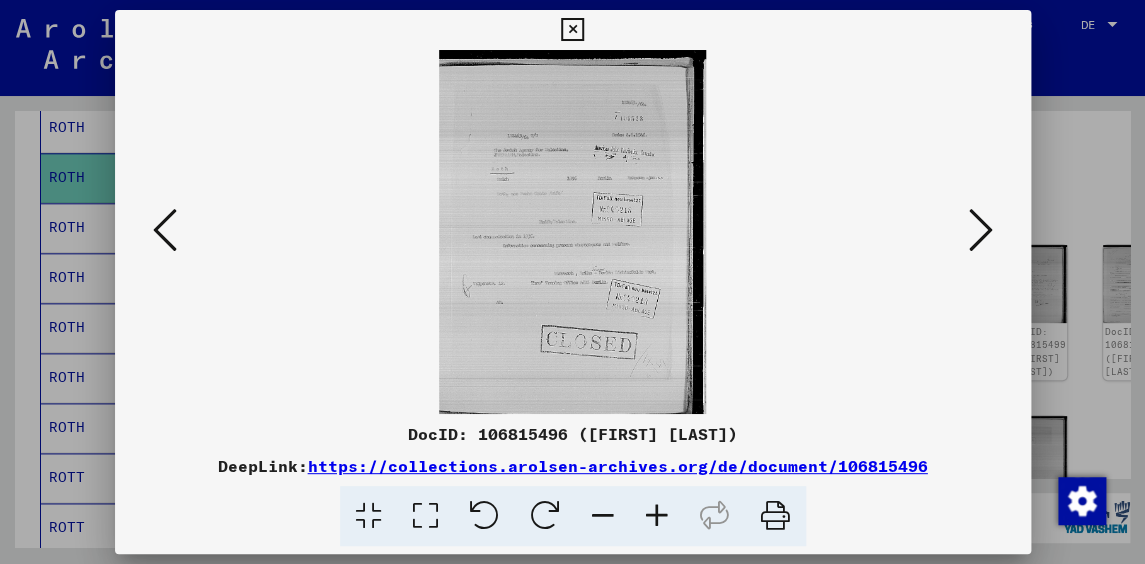 click at bounding box center [981, 230] 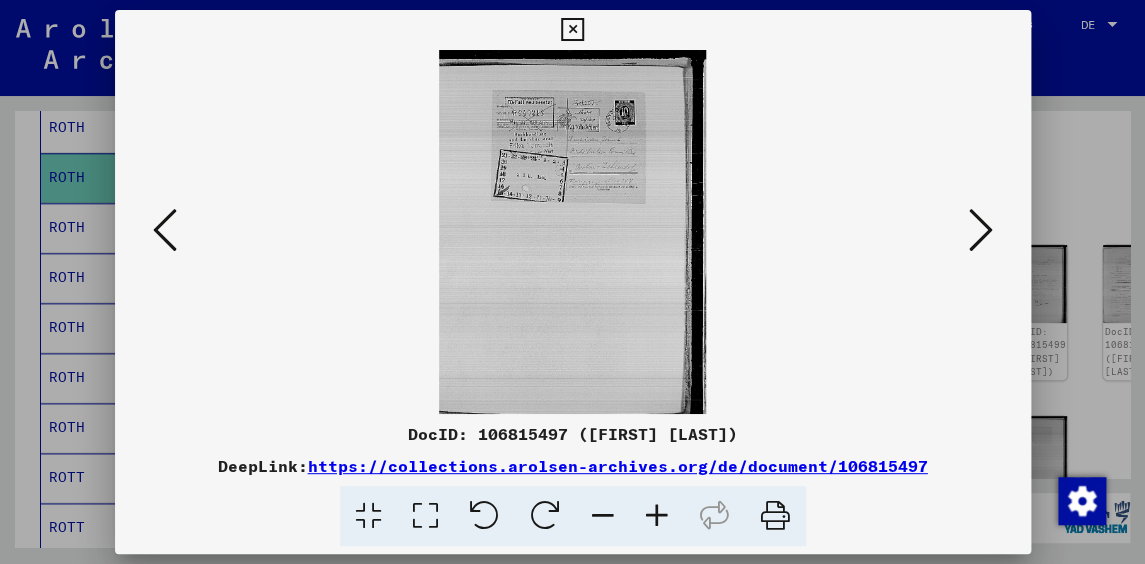 click at bounding box center [981, 230] 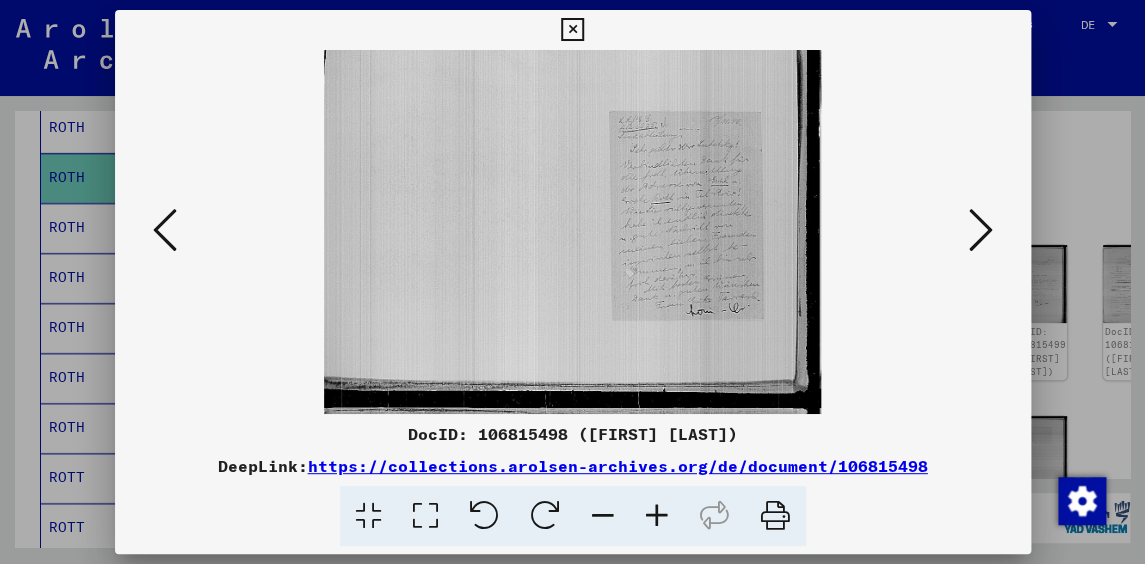 type 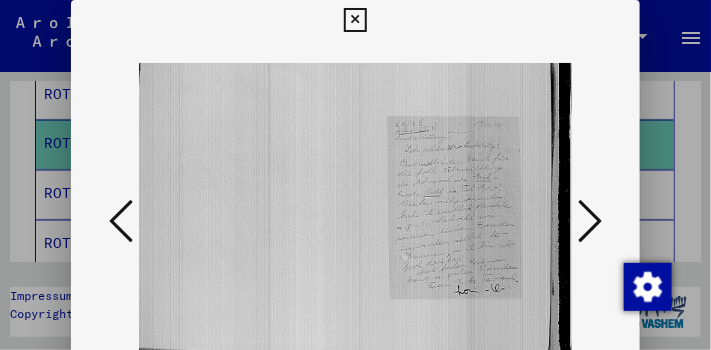 scroll, scrollTop: 703, scrollLeft: 0, axis: vertical 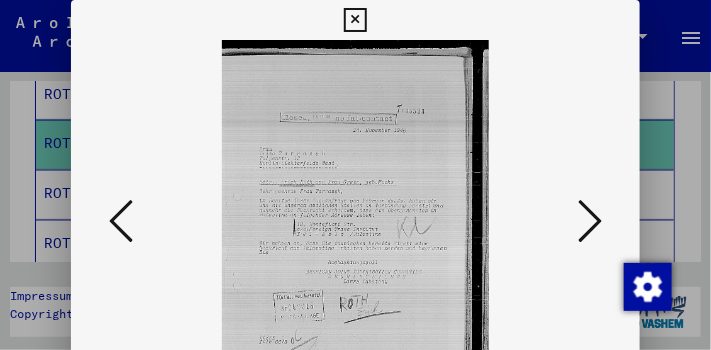 click at bounding box center [590, 221] 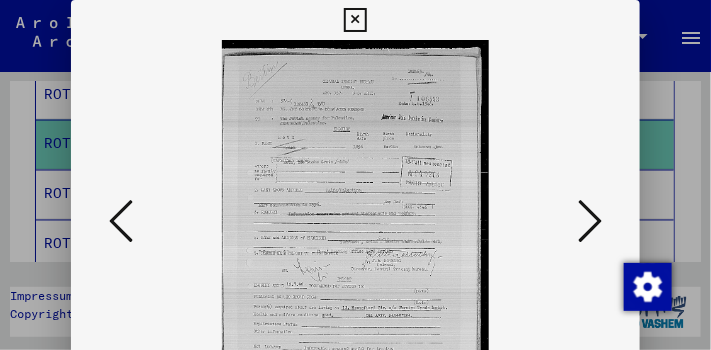 click at bounding box center (590, 221) 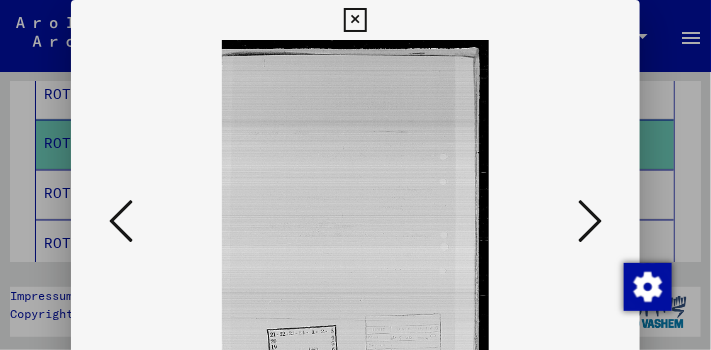click at bounding box center [590, 221] 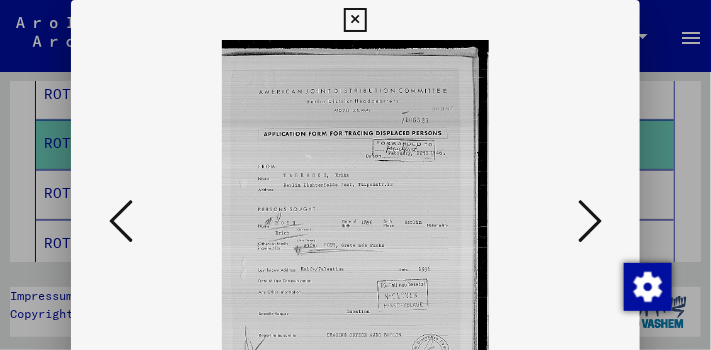 click at bounding box center [590, 221] 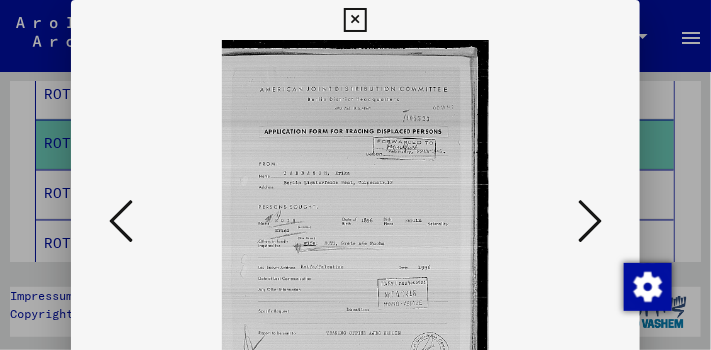 click at bounding box center [590, 221] 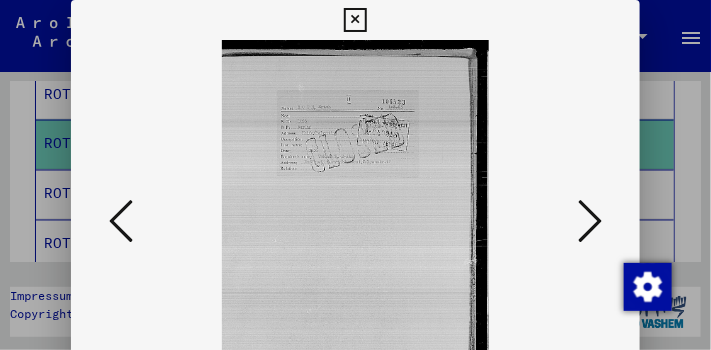 click at bounding box center (590, 221) 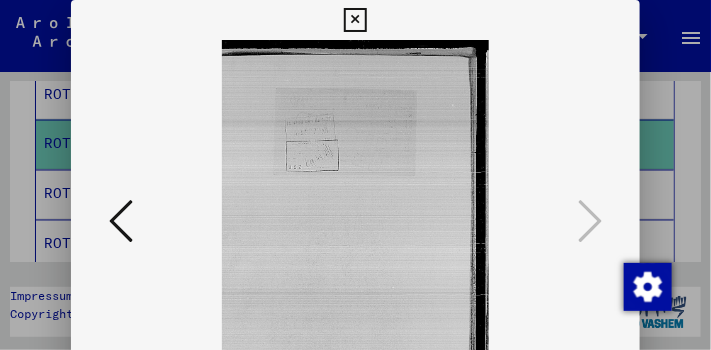 click at bounding box center [355, 20] 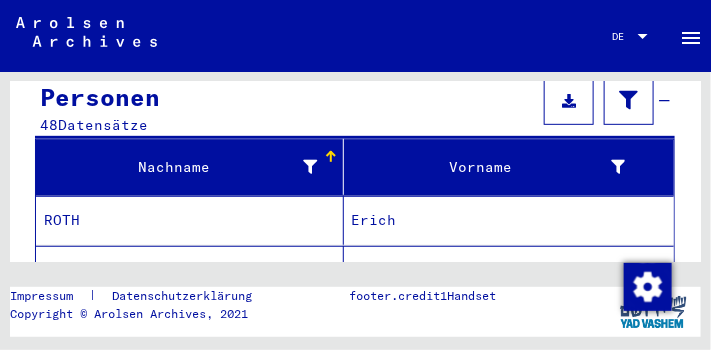 scroll, scrollTop: 279, scrollLeft: 0, axis: vertical 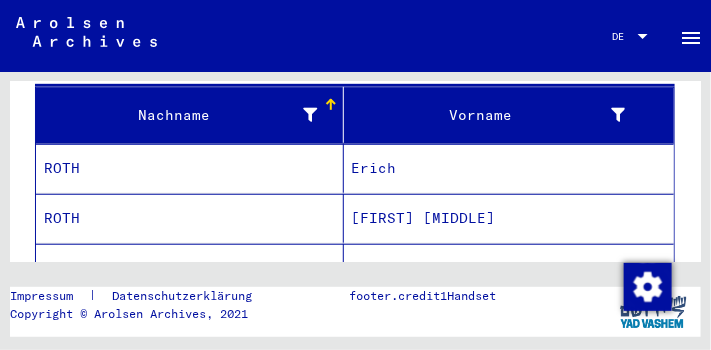 click on "ROTH" at bounding box center [190, 218] 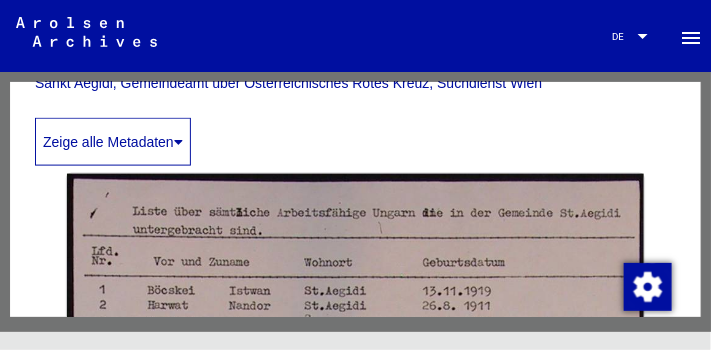 scroll, scrollTop: 635, scrollLeft: 0, axis: vertical 